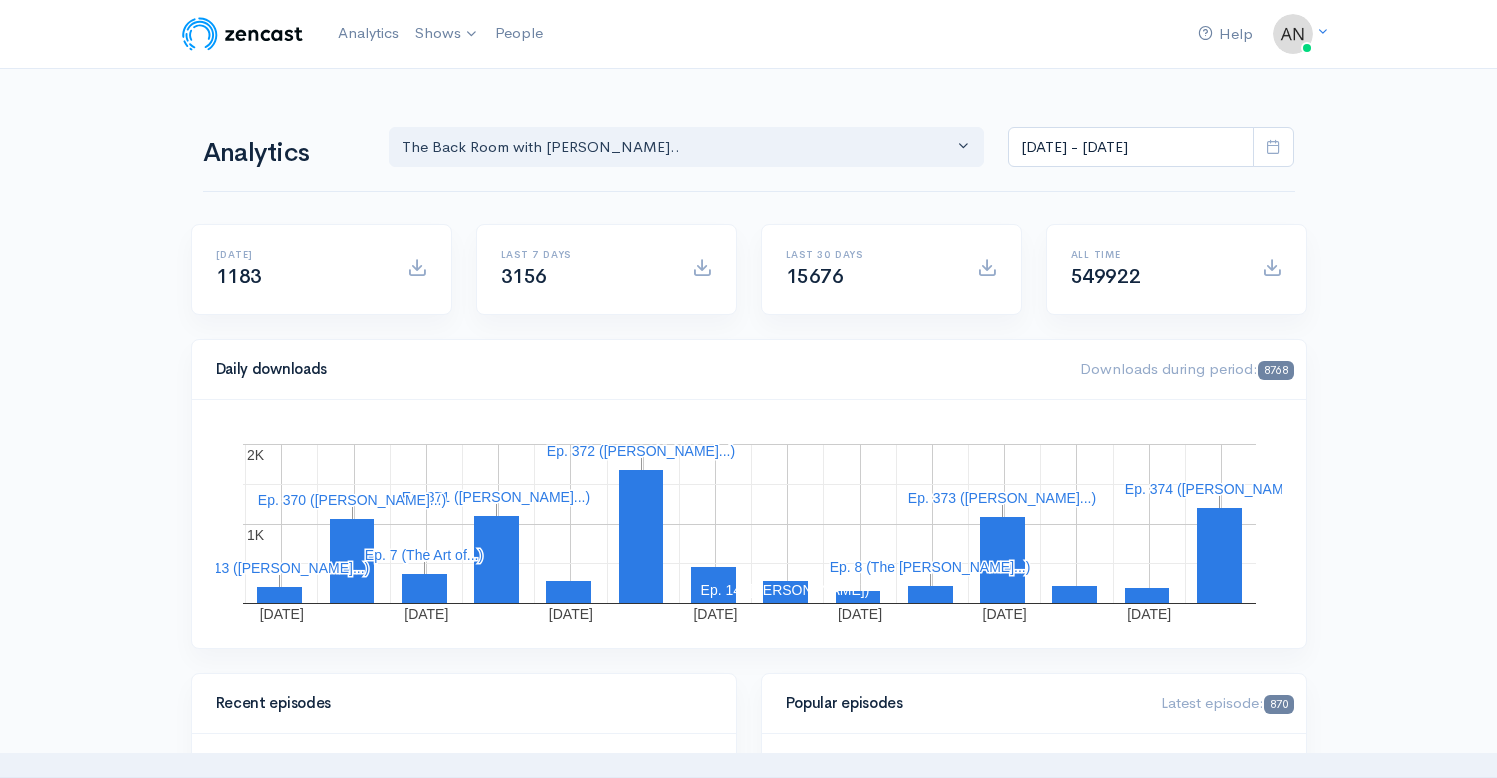 select on "10316" 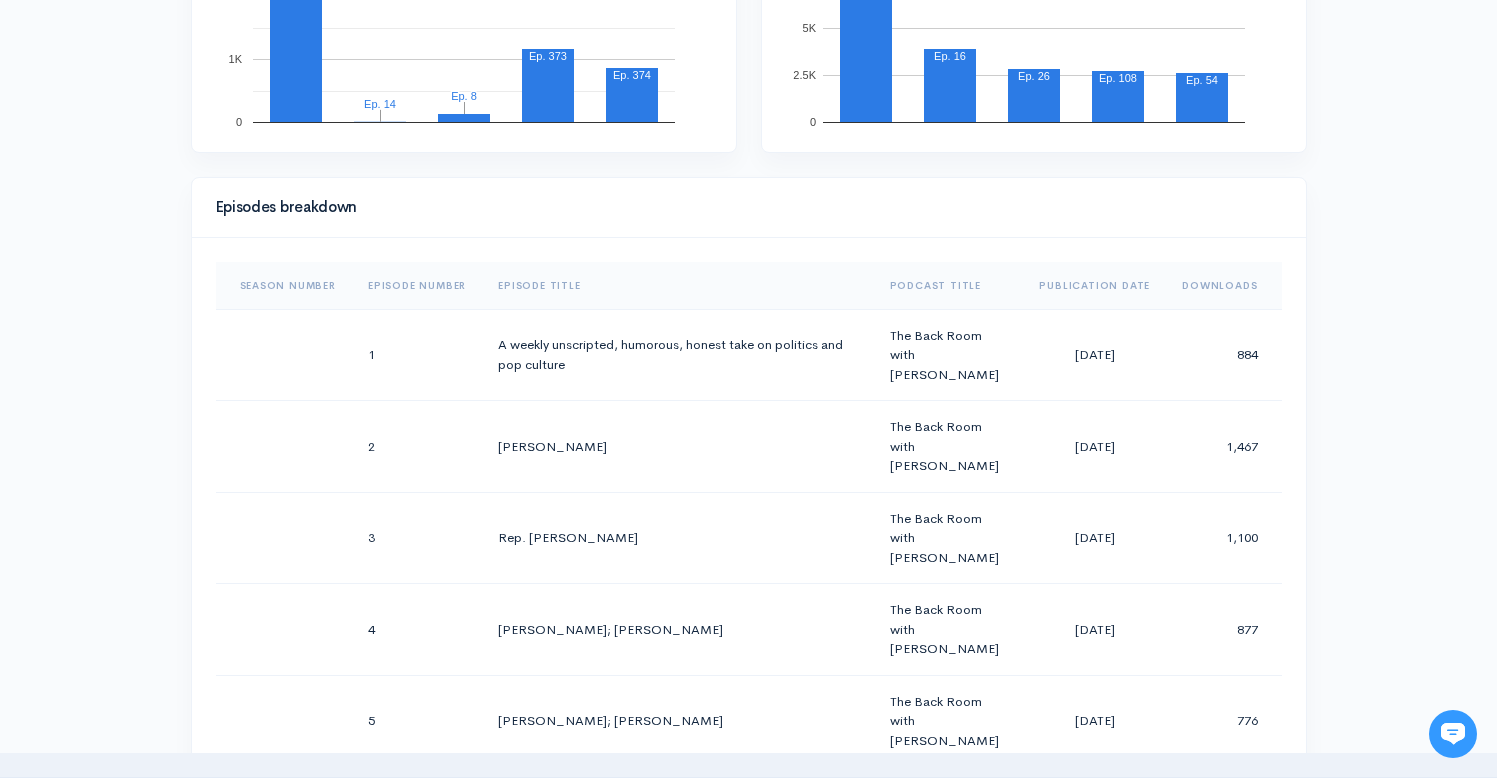 scroll, scrollTop: 0, scrollLeft: 0, axis: both 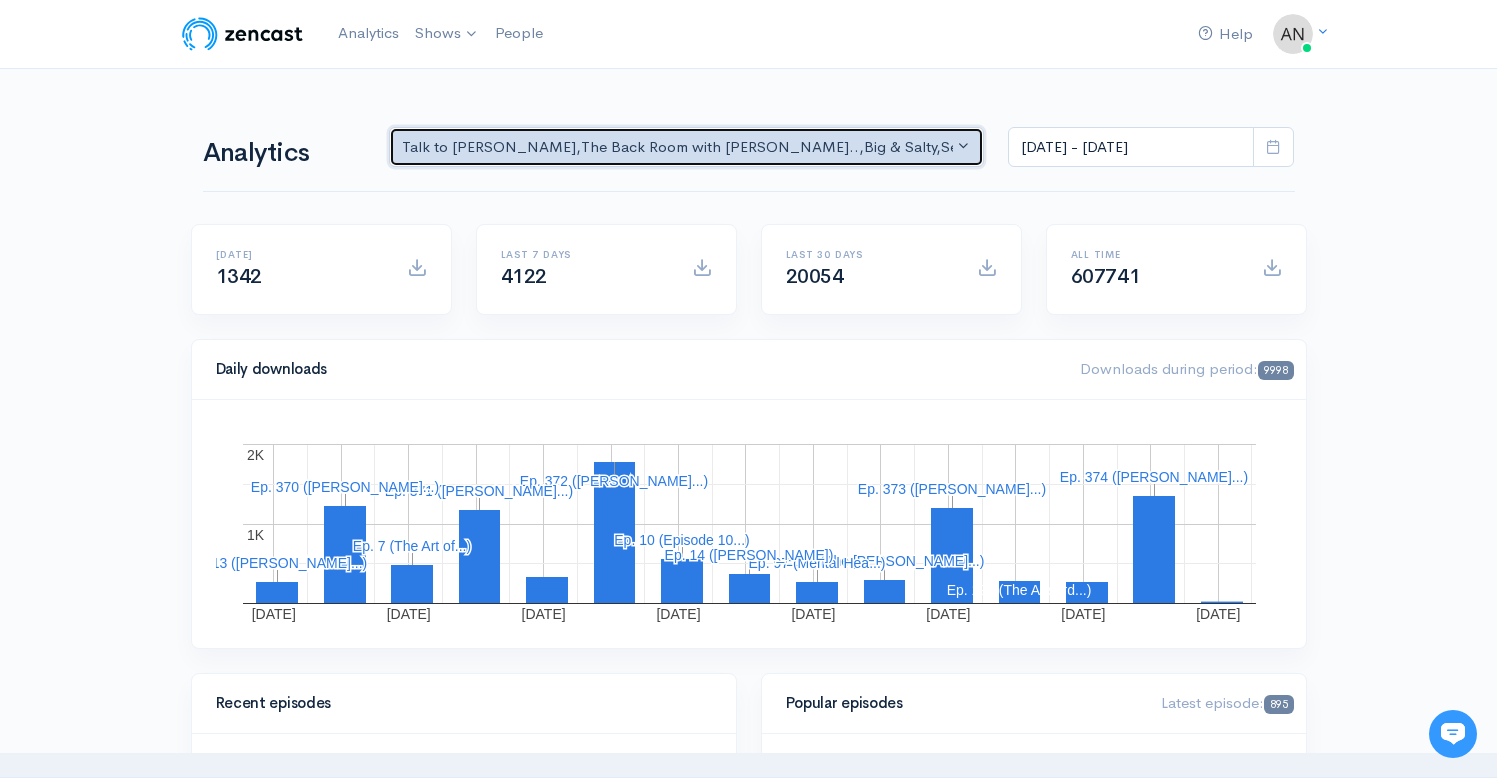 click on "Talk to [PERSON_NAME] ,  The Back Room with [PERSON_NAME].. ,  Big & Salty ,  Serial Tales - [PERSON_NAME] [PERSON_NAME]... ,  The Campaign Companion ,  STEAM with [PERSON_NAME] ,  Drinking on the Edge ,  The Pod Catch ,  GynoCurious ,  Pilgrim's Progress ,  [PERSON_NAME] of Art ,  The Rhinebeck Scoop ,  JewToo! ,  Lazy & Entitled ,  Correct me if I'm Norm ,  The Week That Was ,  Class from the Past ,  Objects of [US_STATE] ,  Pass/Fail/Incomplete ,  [PERSON_NAME] Basement ,  Studio Property ,  The Catch Up ,  Likeable ,  Going Rogue" at bounding box center (678, 147) 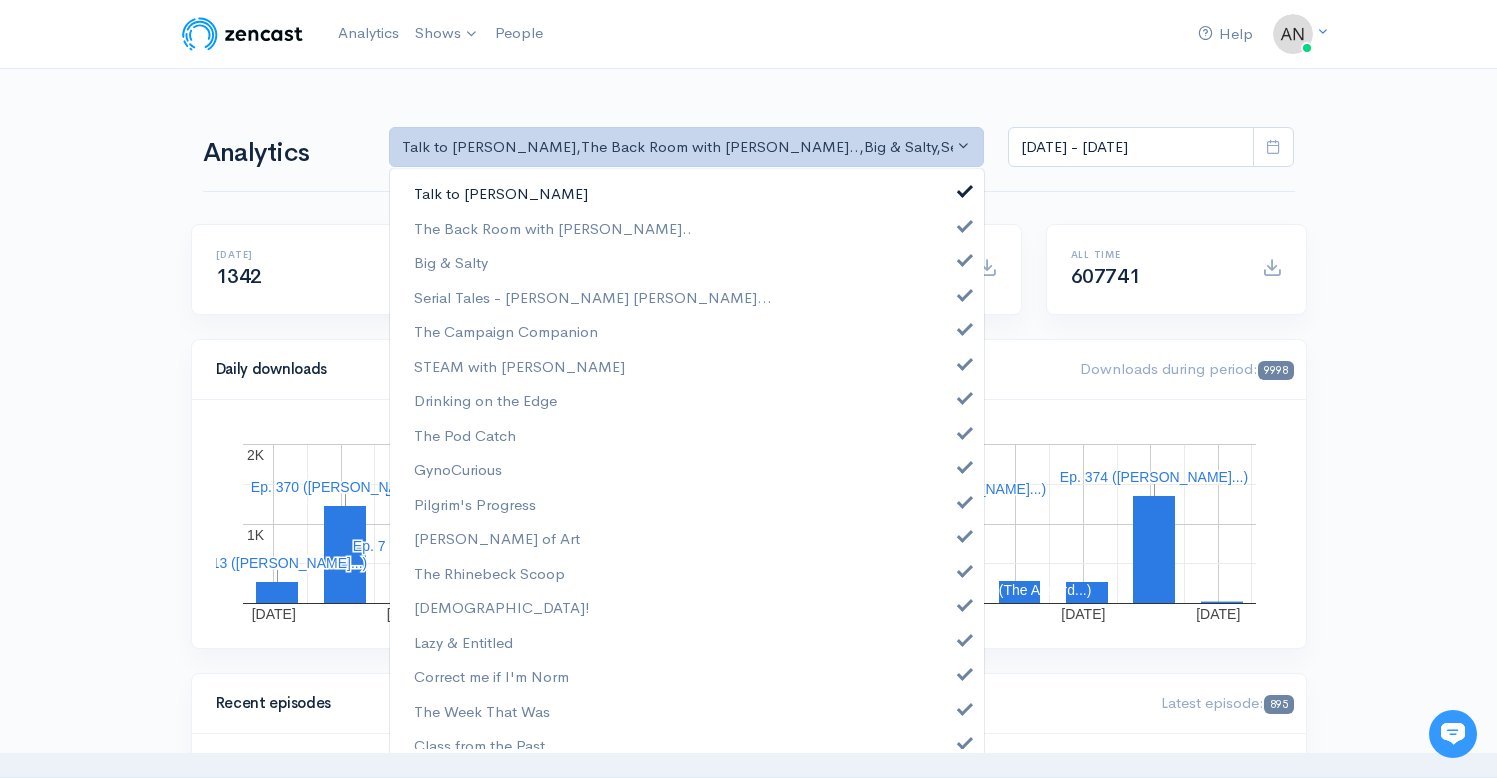 click at bounding box center (965, 188) 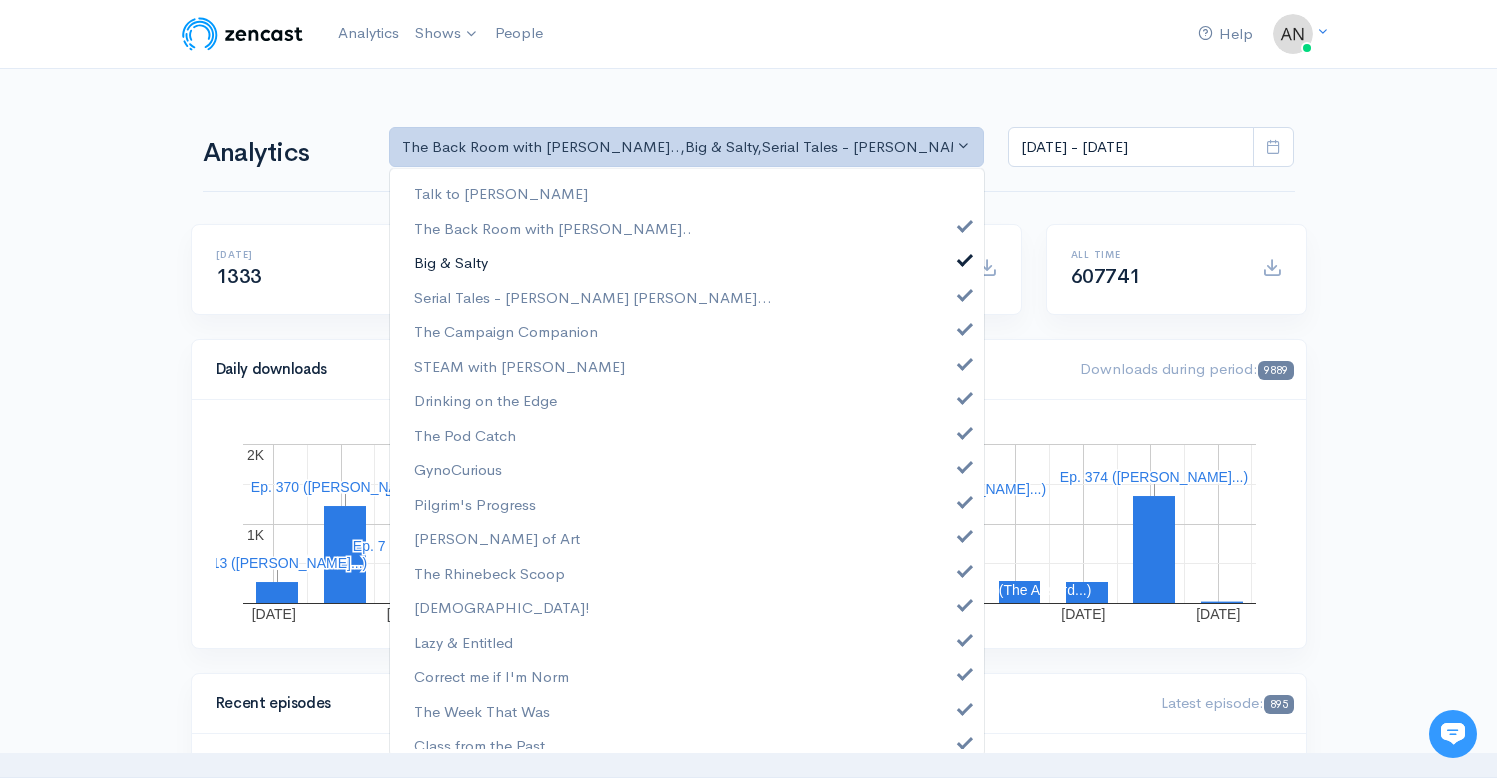 click at bounding box center (965, 257) 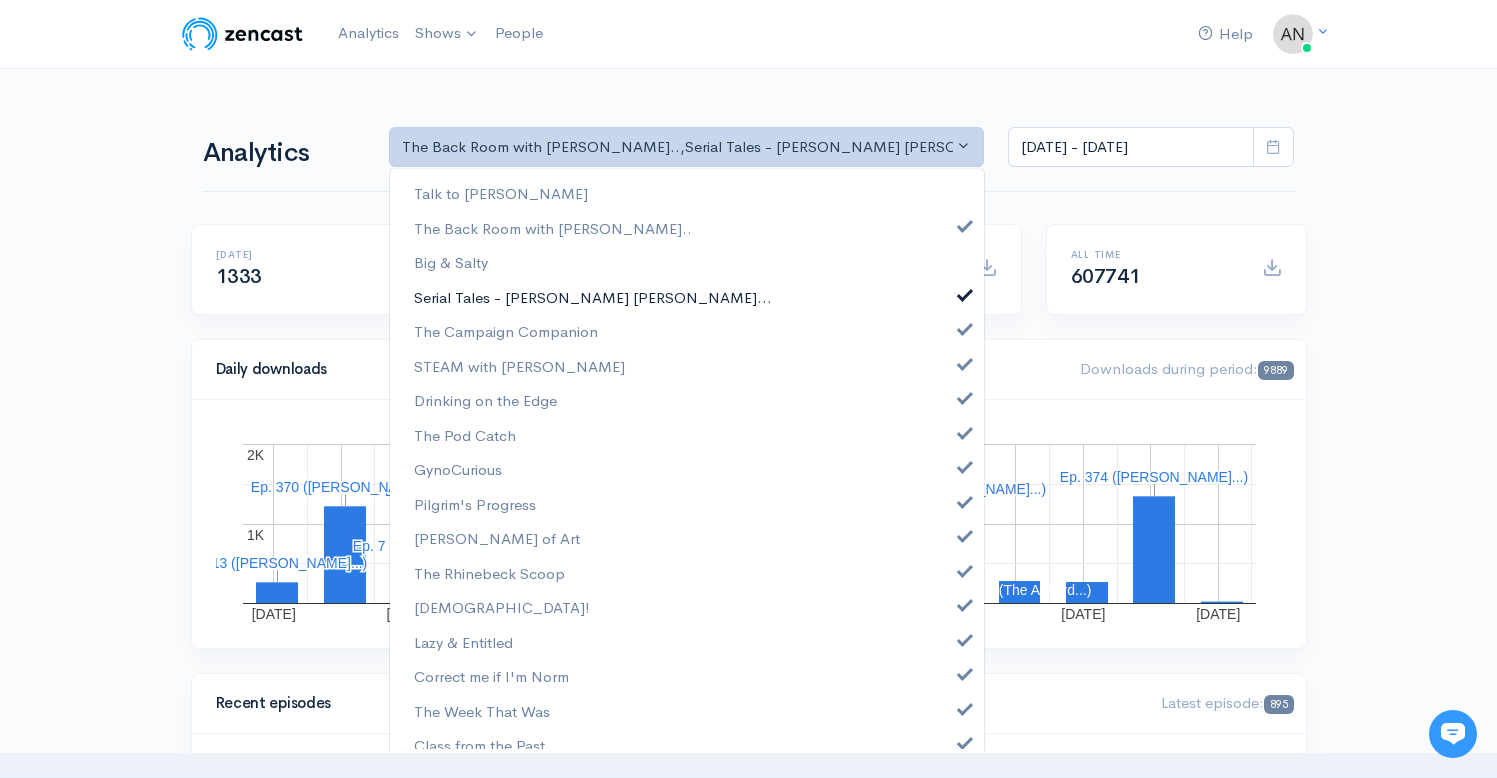 click at bounding box center [965, 292] 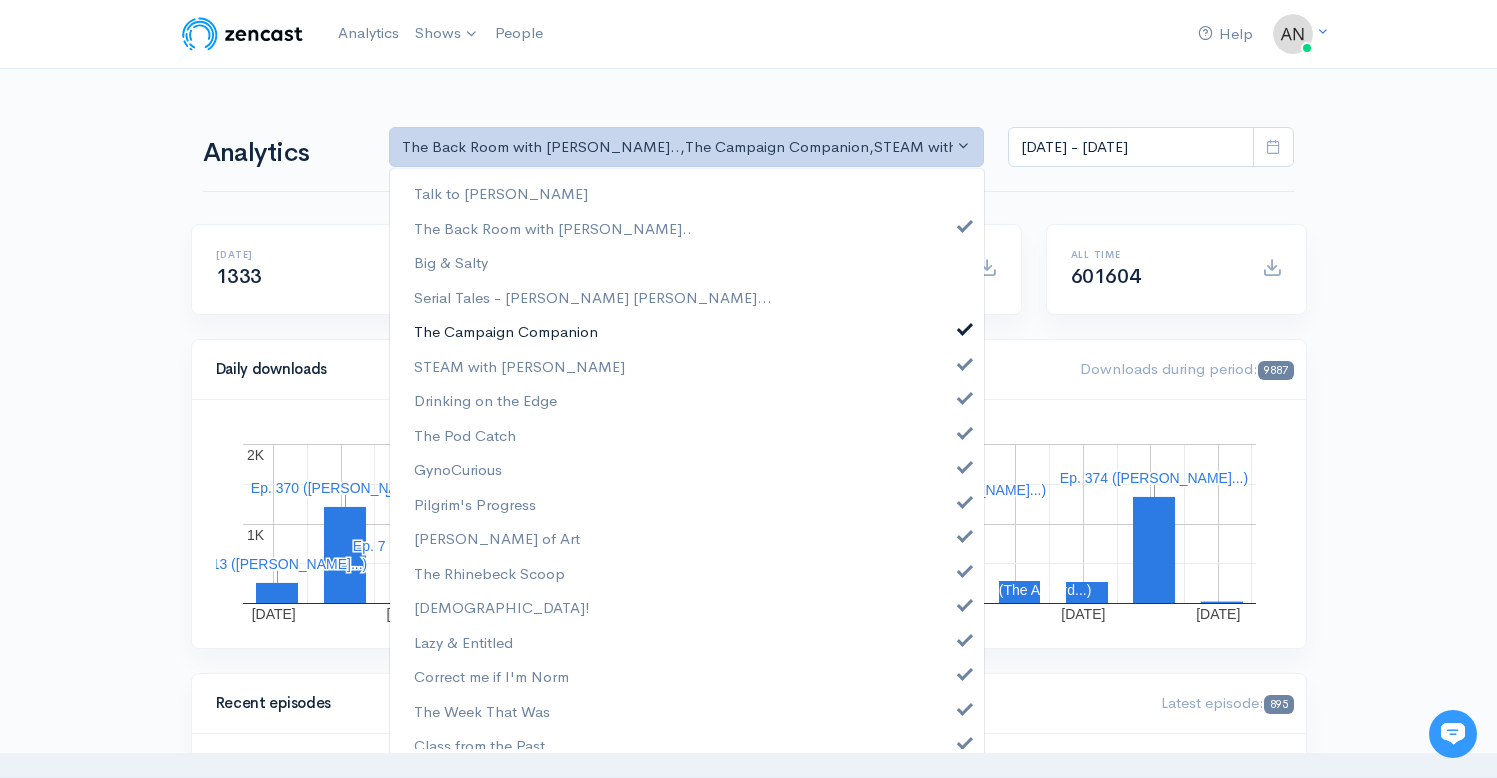 click on "The Campaign Companion" at bounding box center [687, 331] 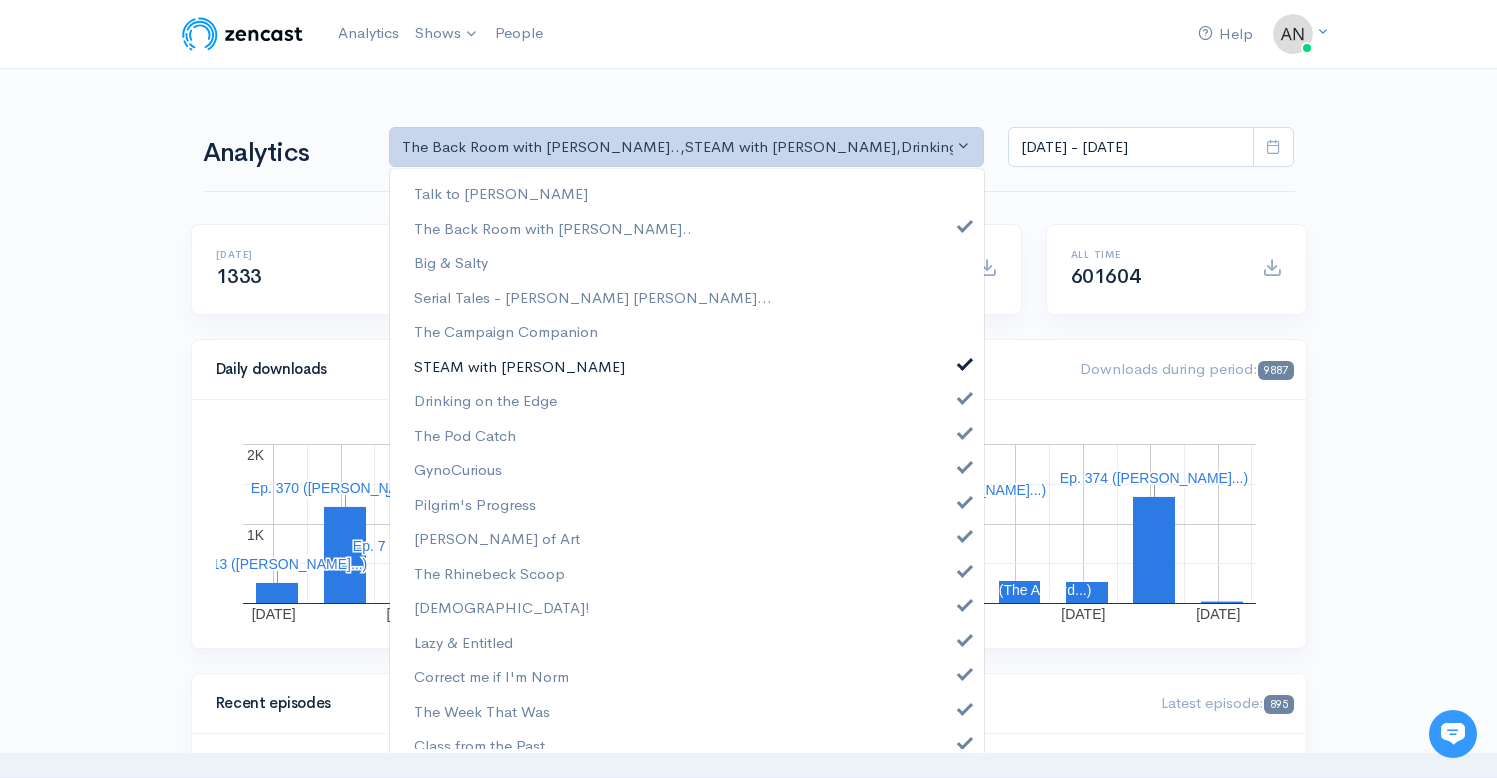 click on "STEAM with [PERSON_NAME]" at bounding box center [687, 366] 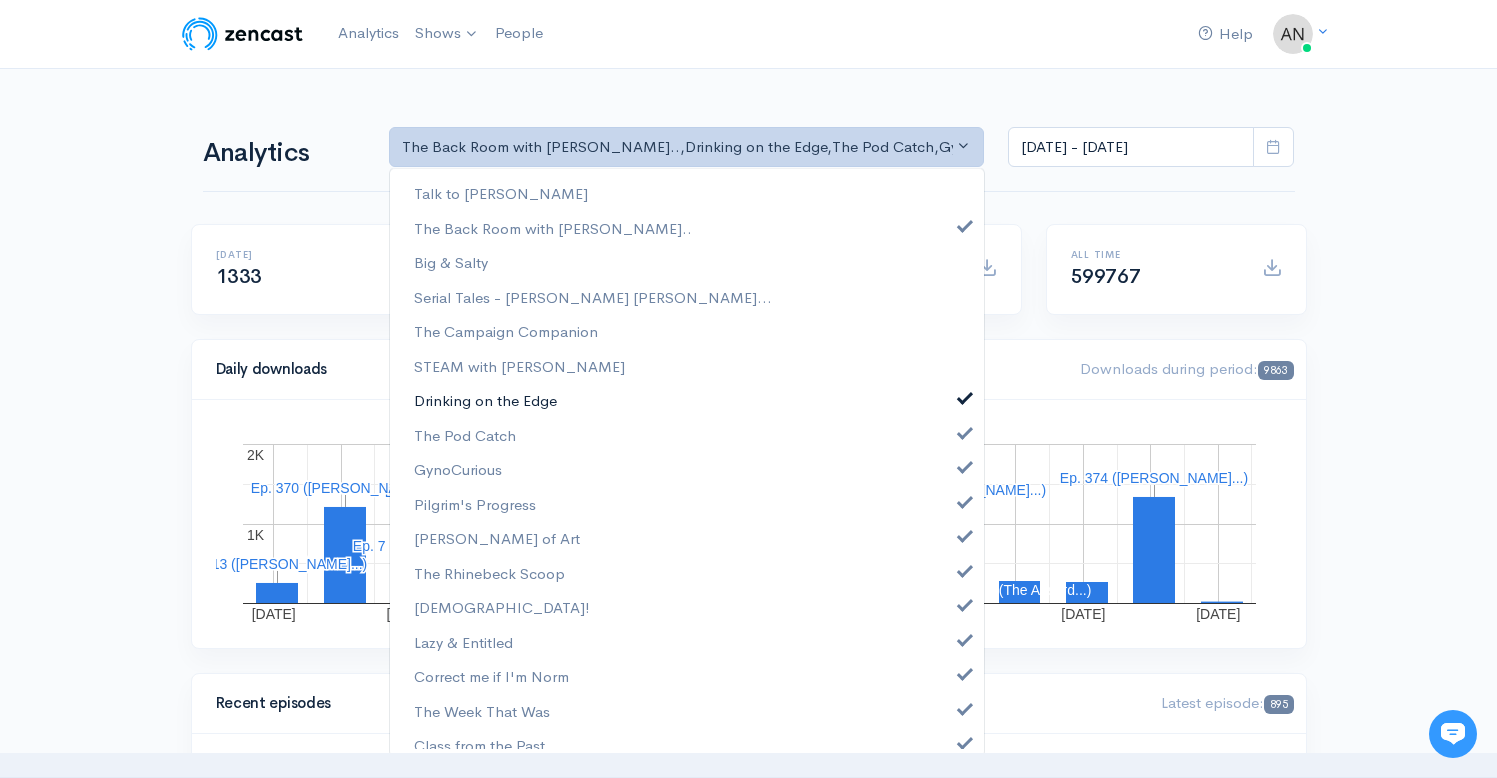 click on "Drinking on the Edge" at bounding box center (687, 400) 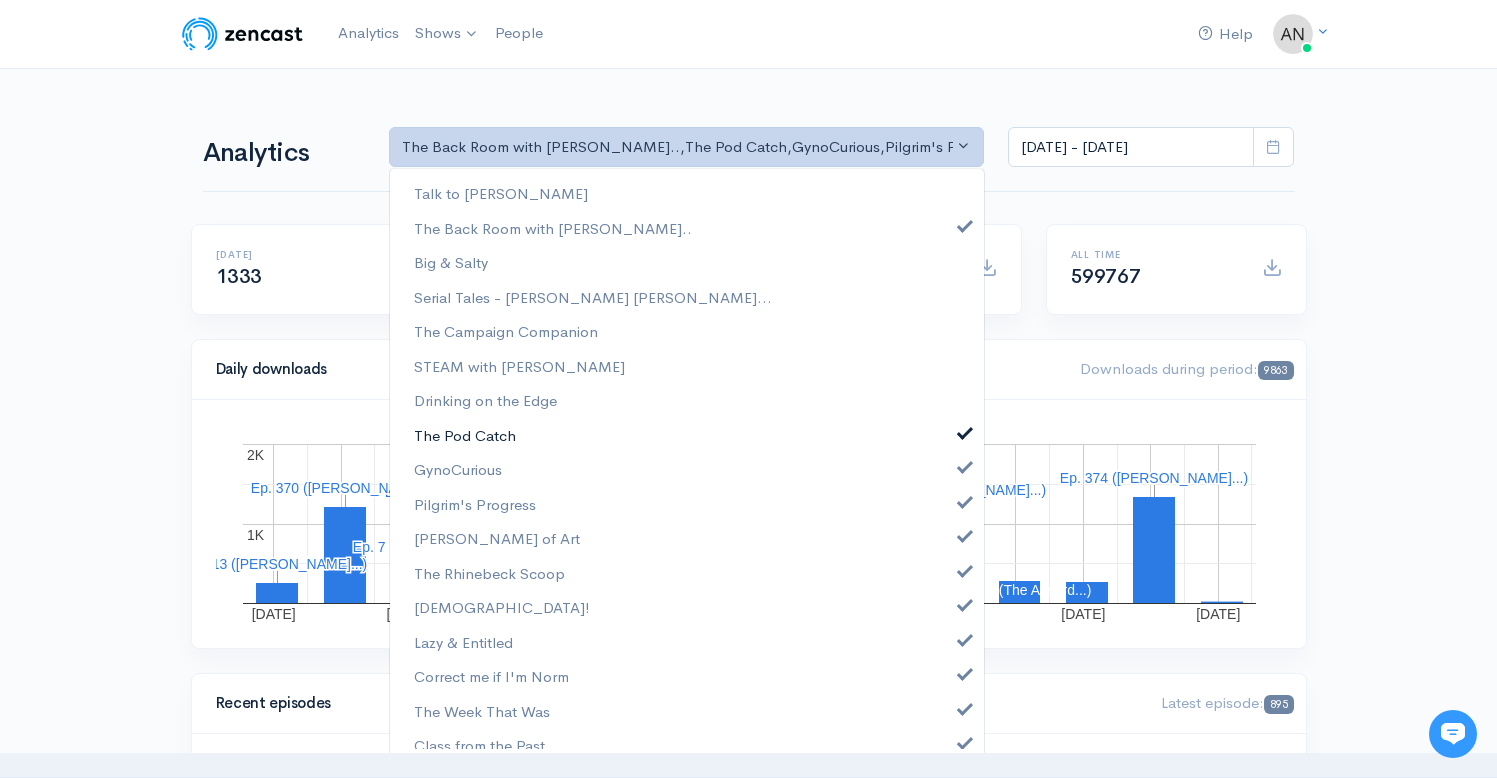 click at bounding box center (965, 430) 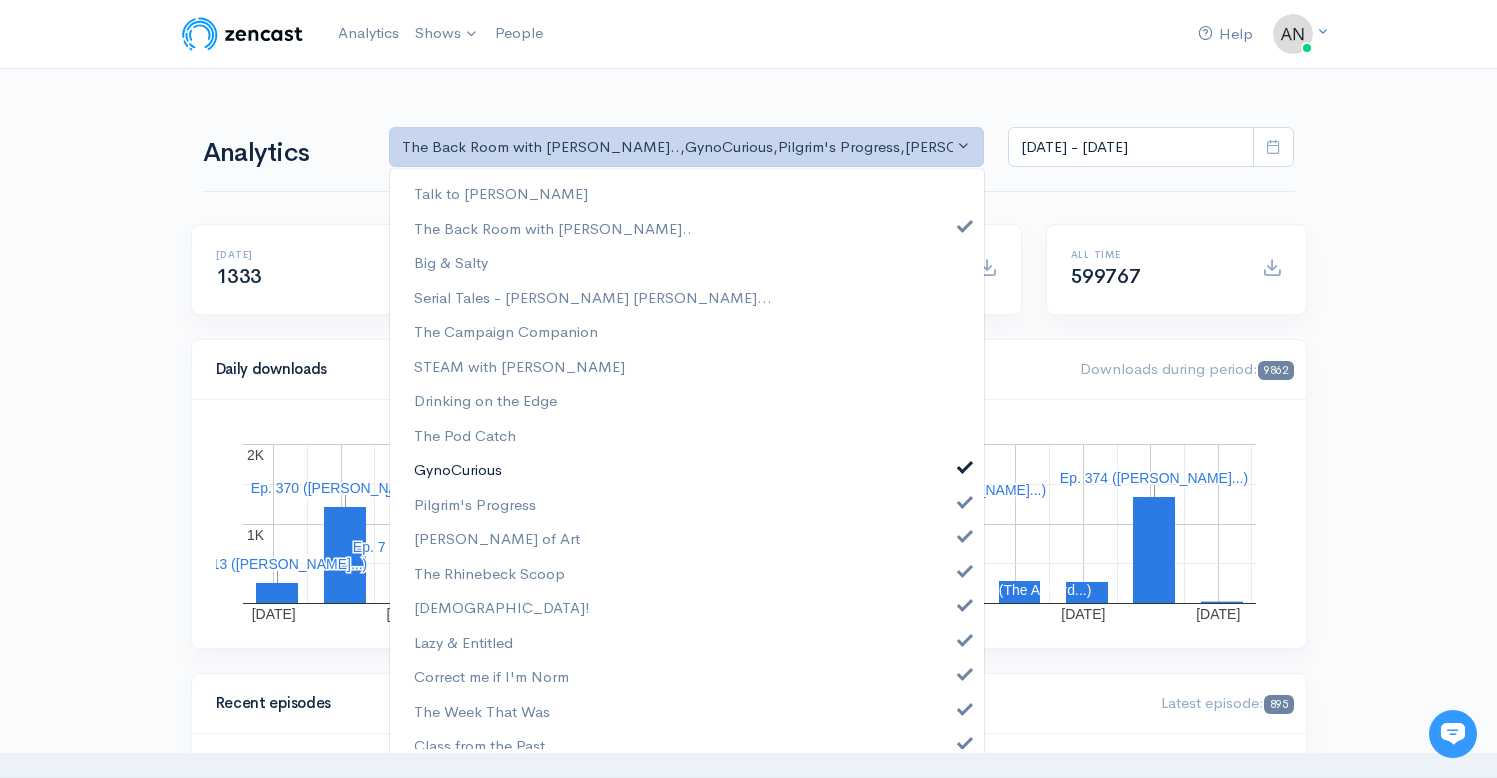 click on "GynoCurious" at bounding box center [687, 469] 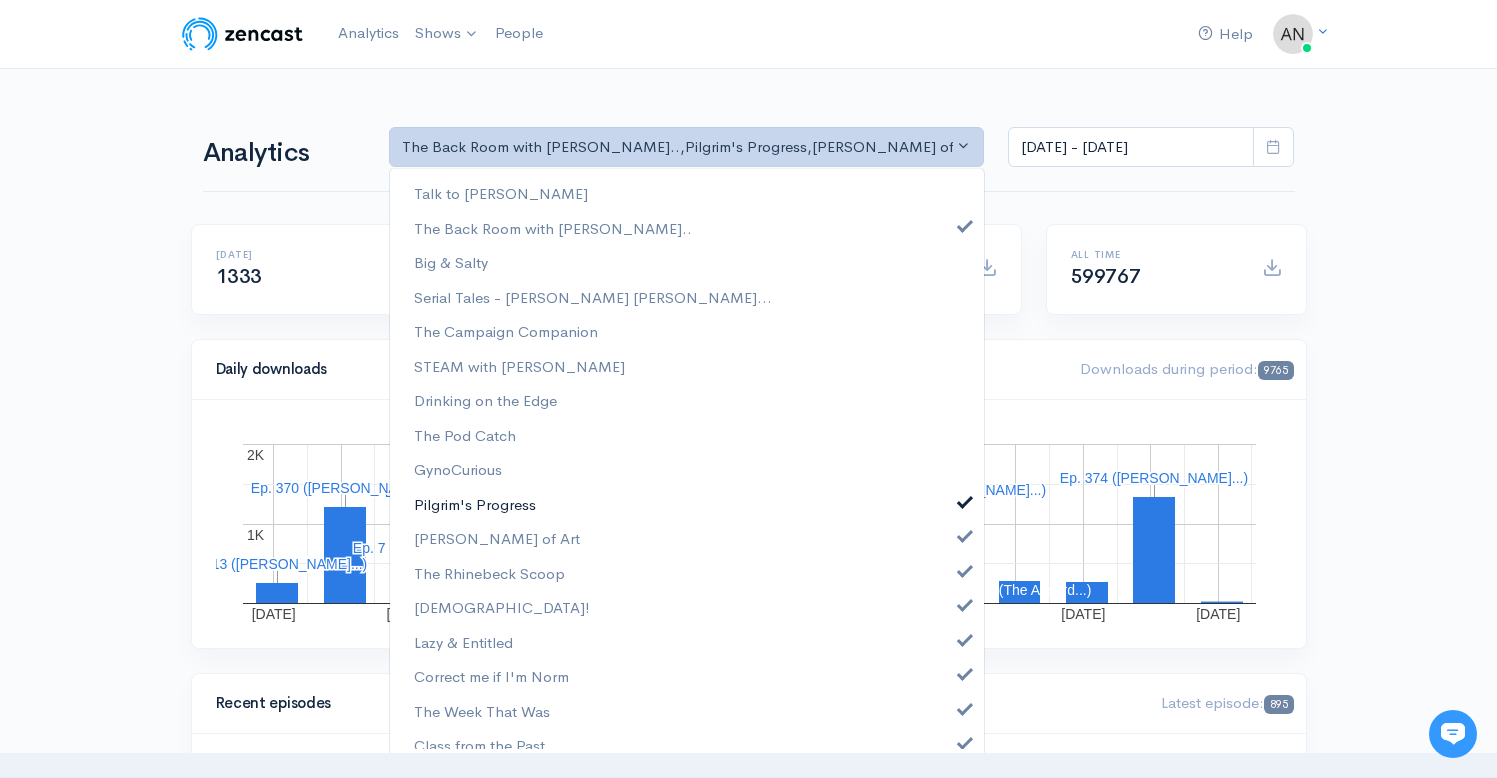 click at bounding box center [965, 499] 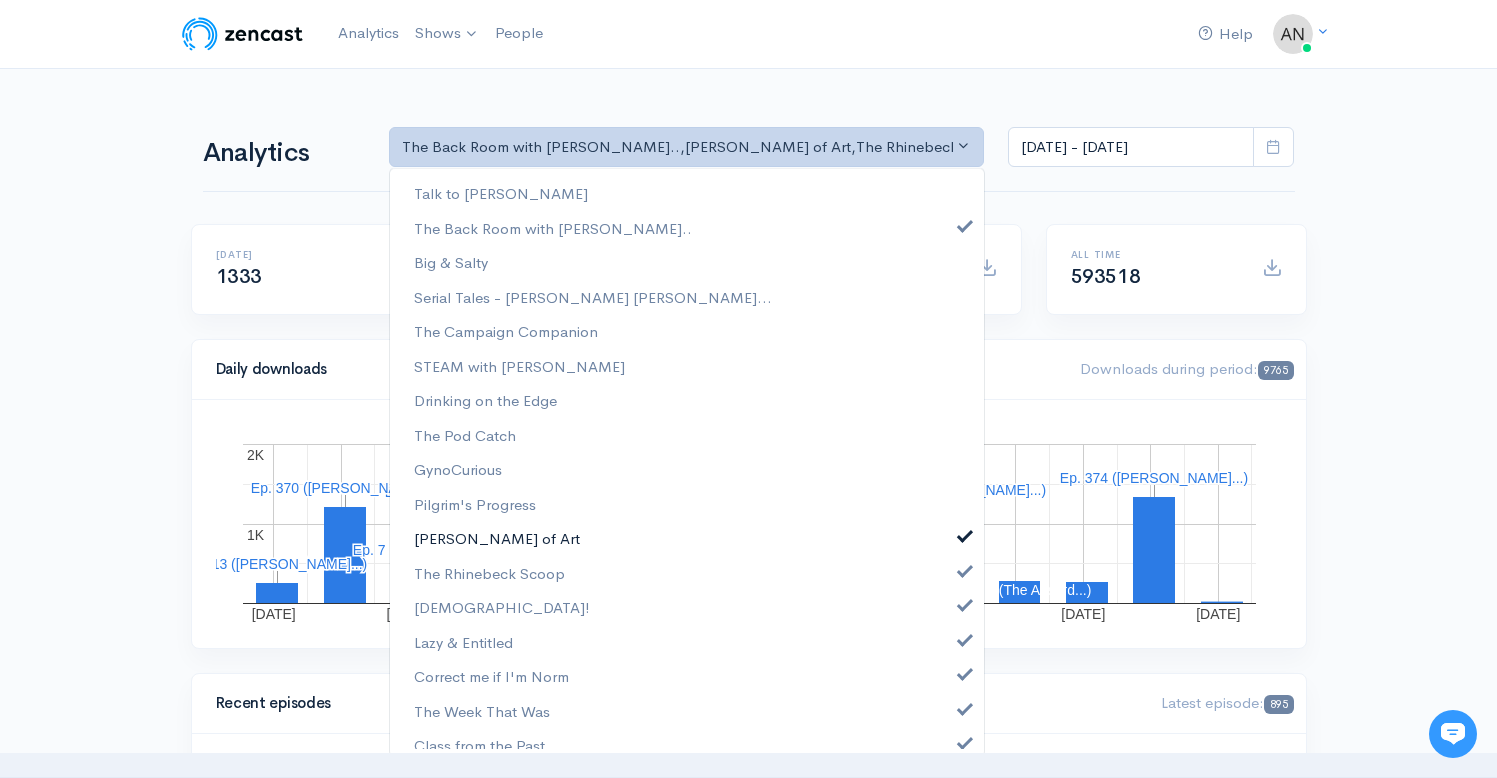 click at bounding box center (965, 533) 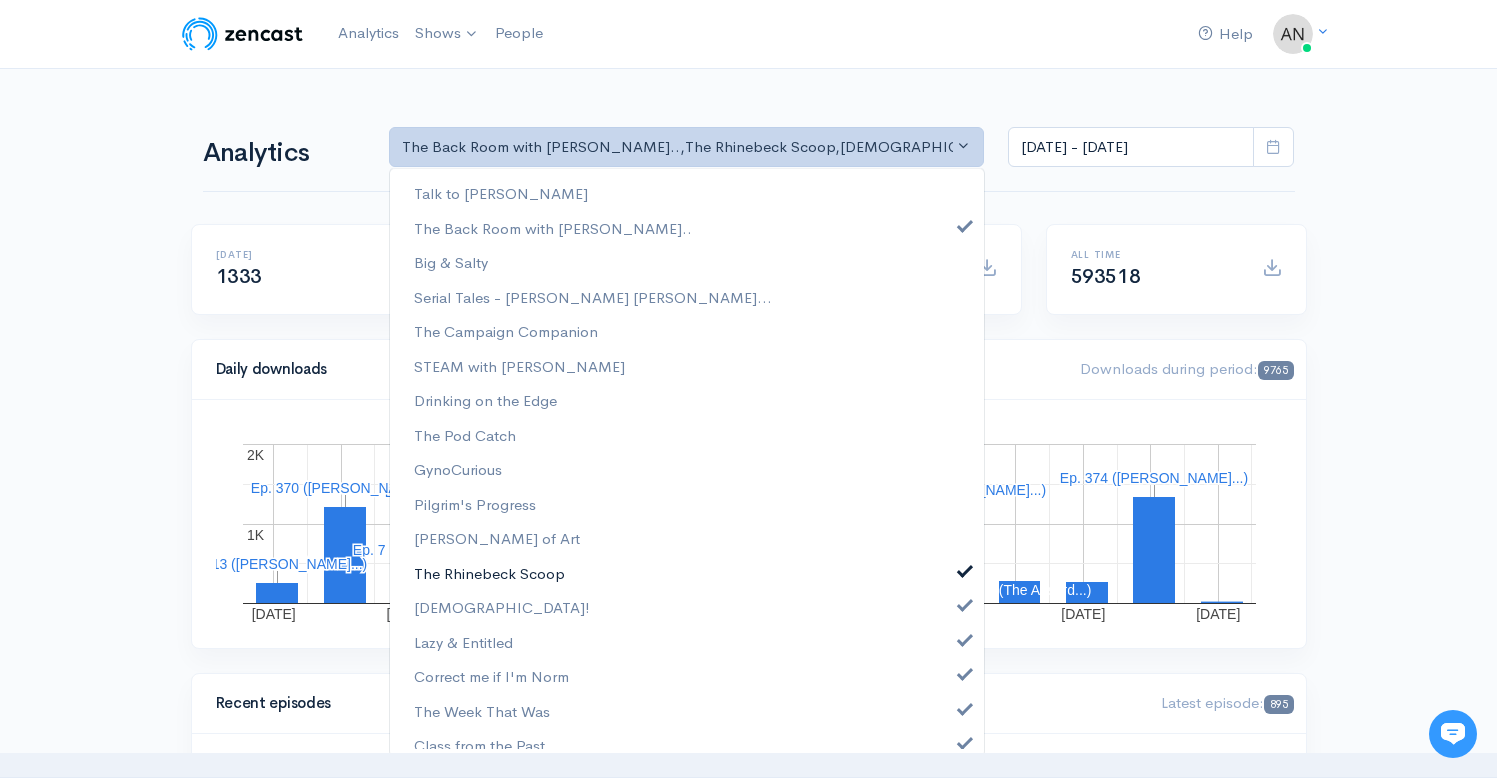 click at bounding box center [965, 568] 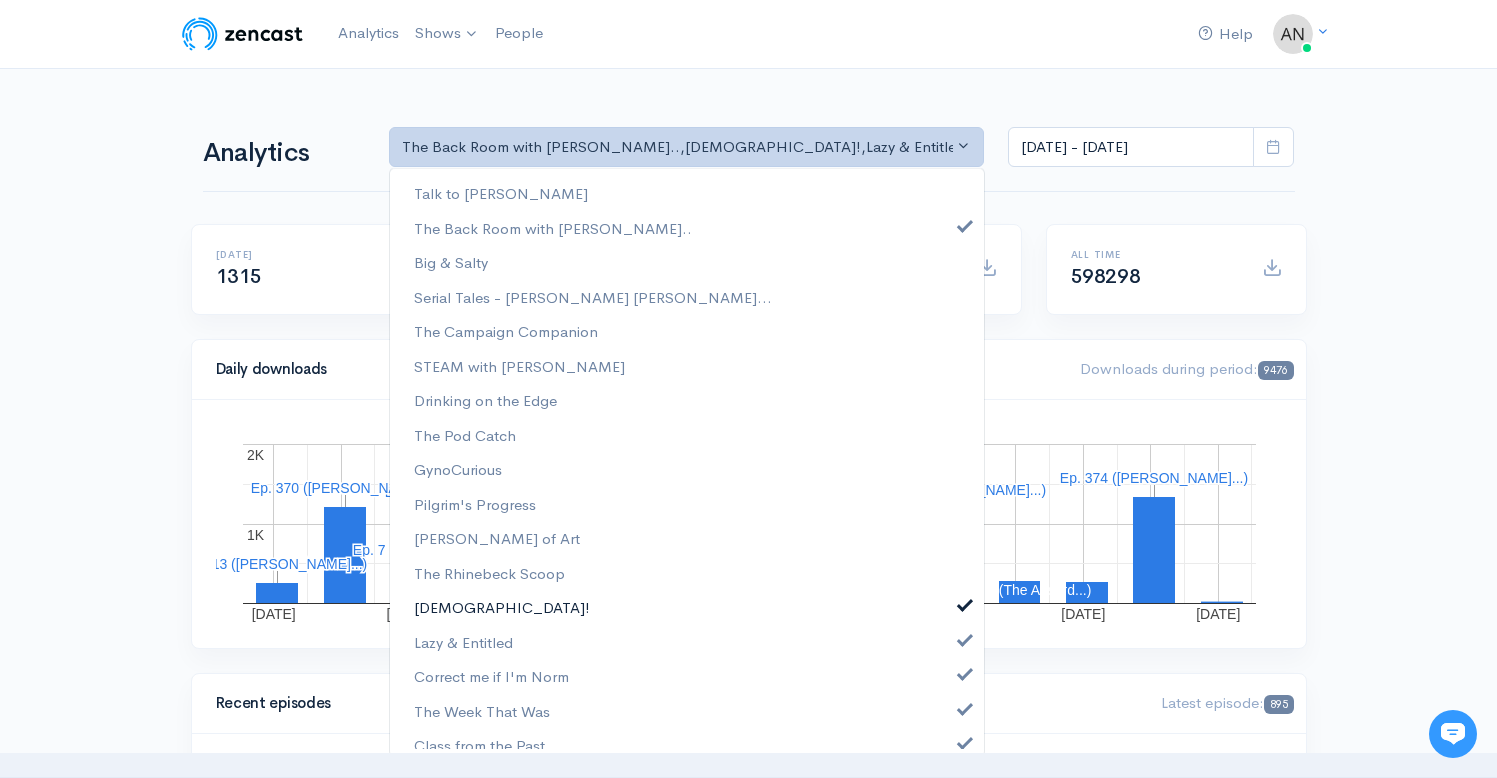 click at bounding box center [965, 602] 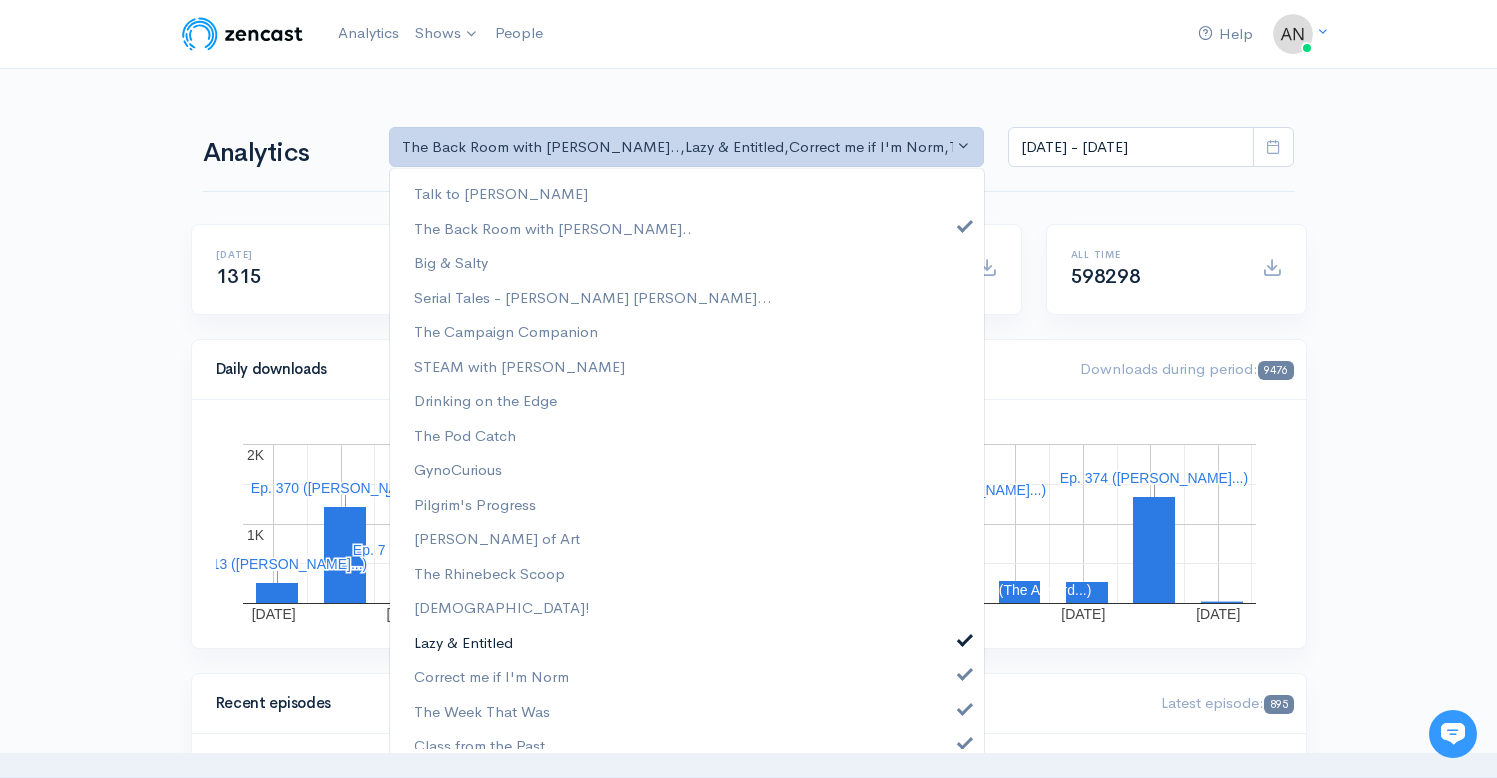 click at bounding box center [965, 637] 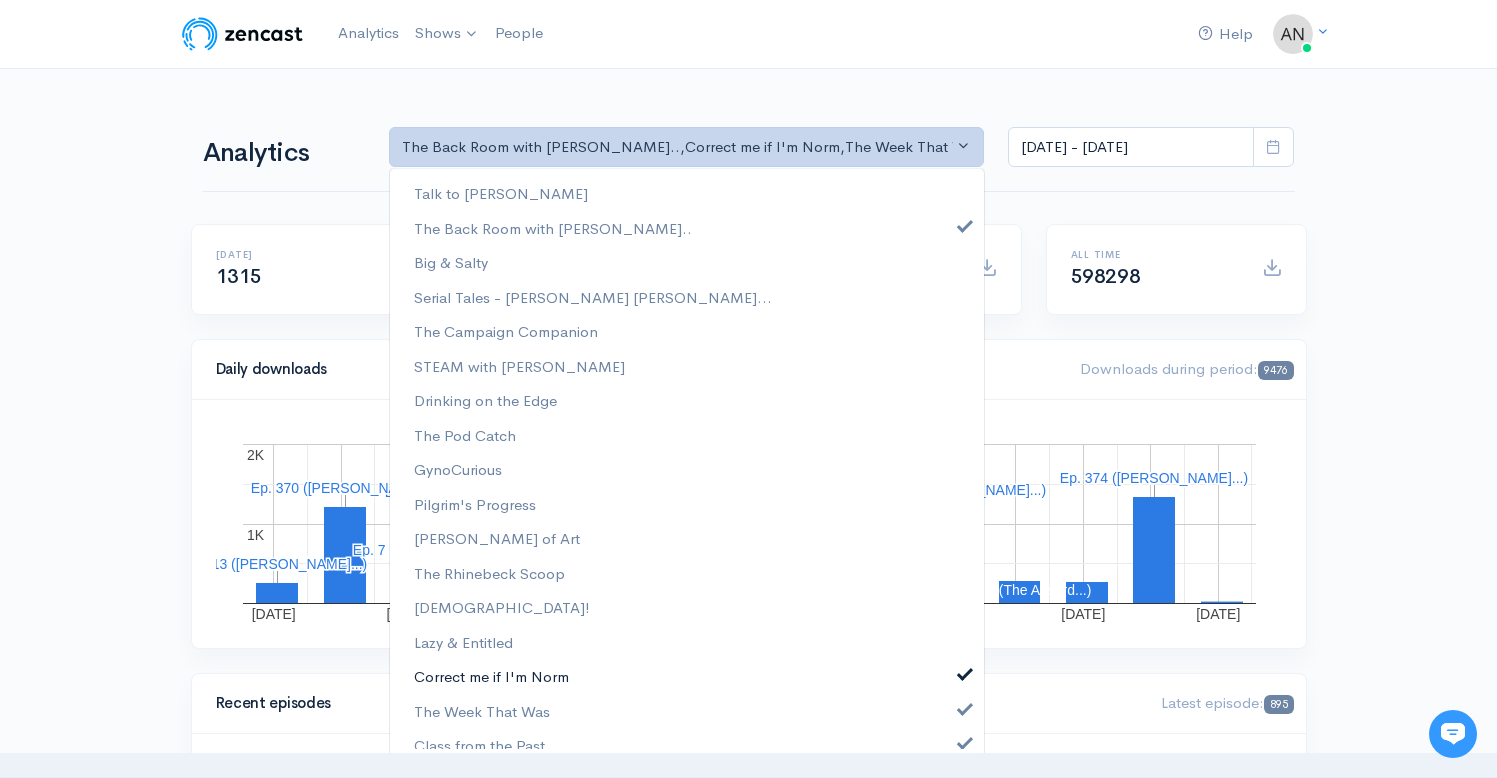 click at bounding box center [965, 671] 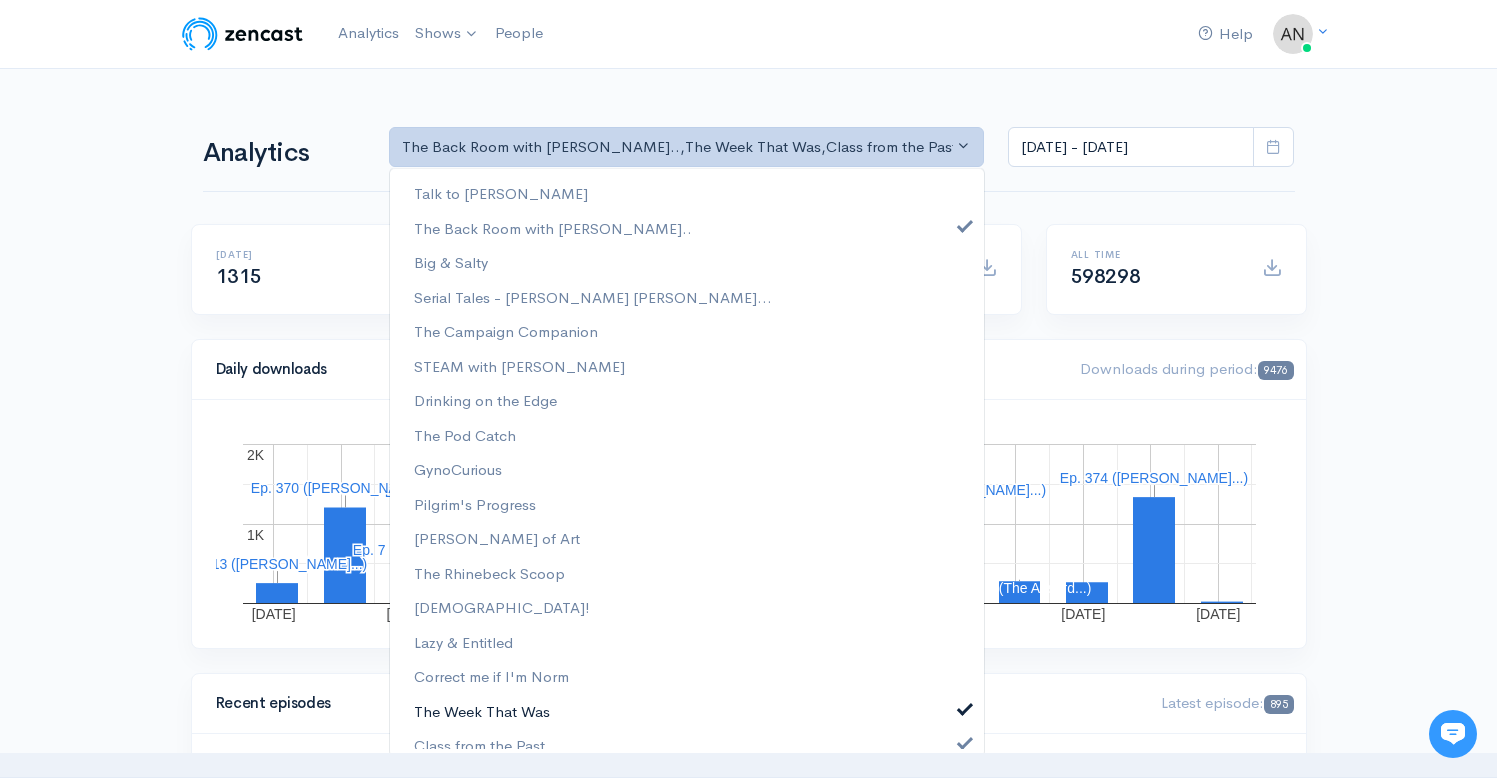 click at bounding box center (965, 706) 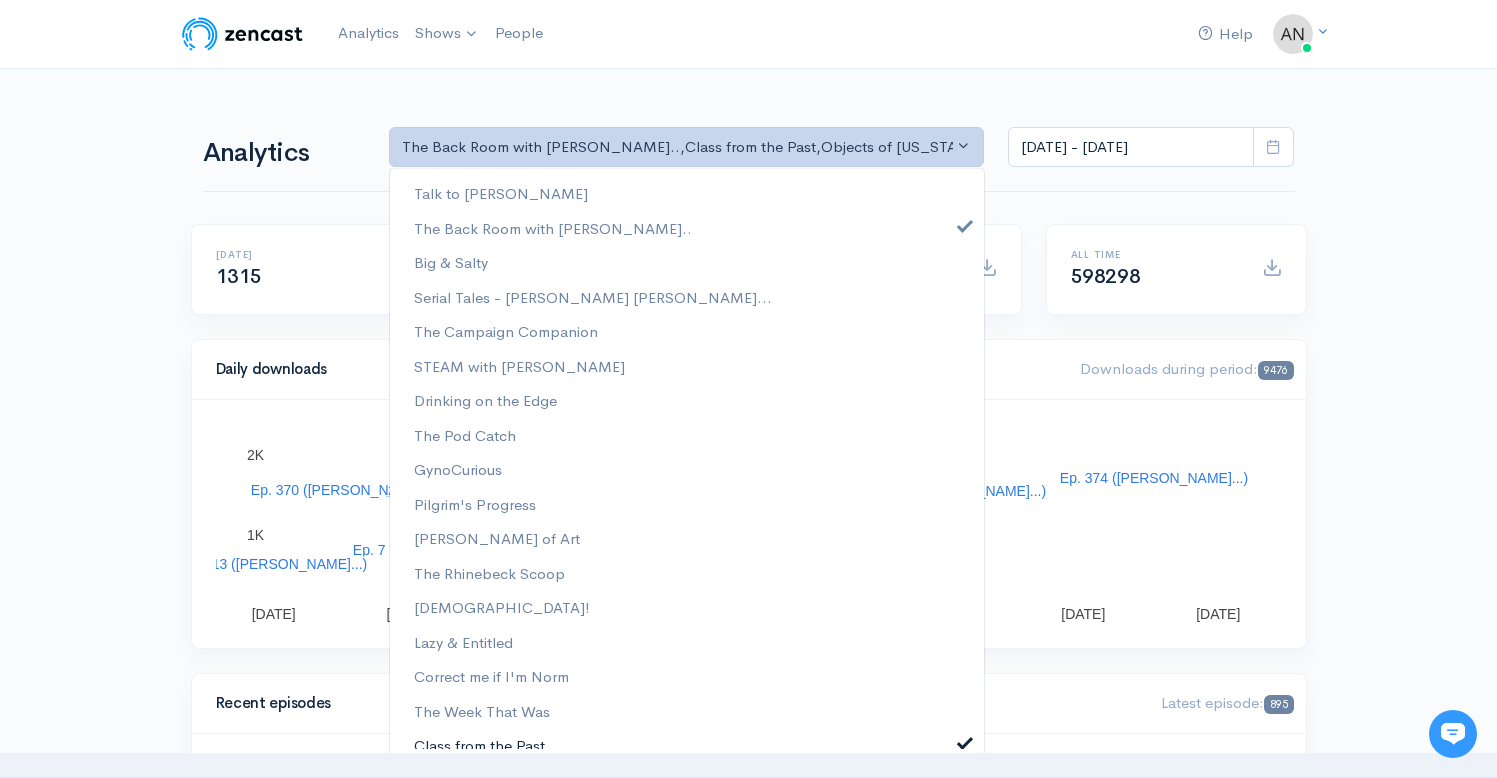 click at bounding box center [965, 740] 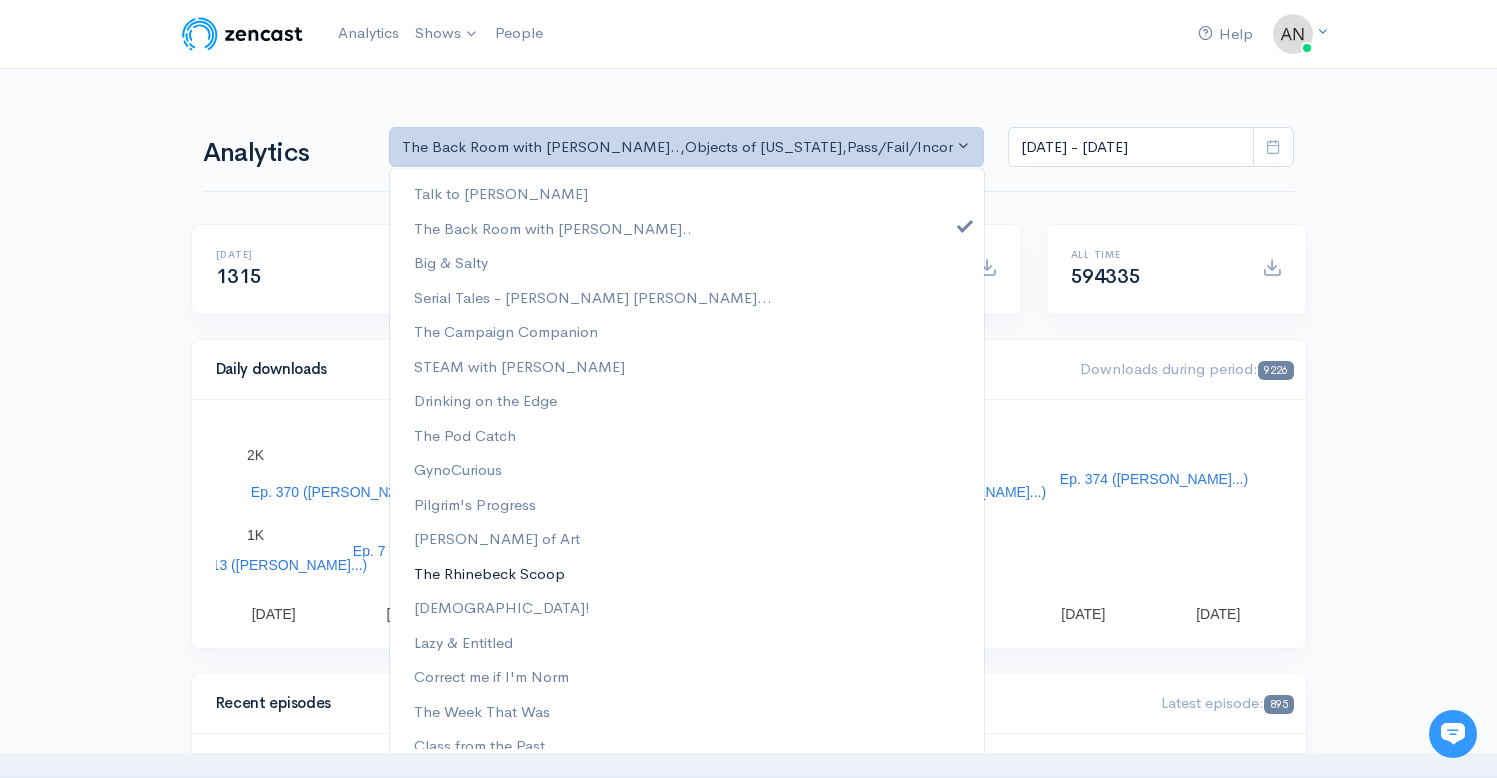 scroll, scrollTop: 256, scrollLeft: 0, axis: vertical 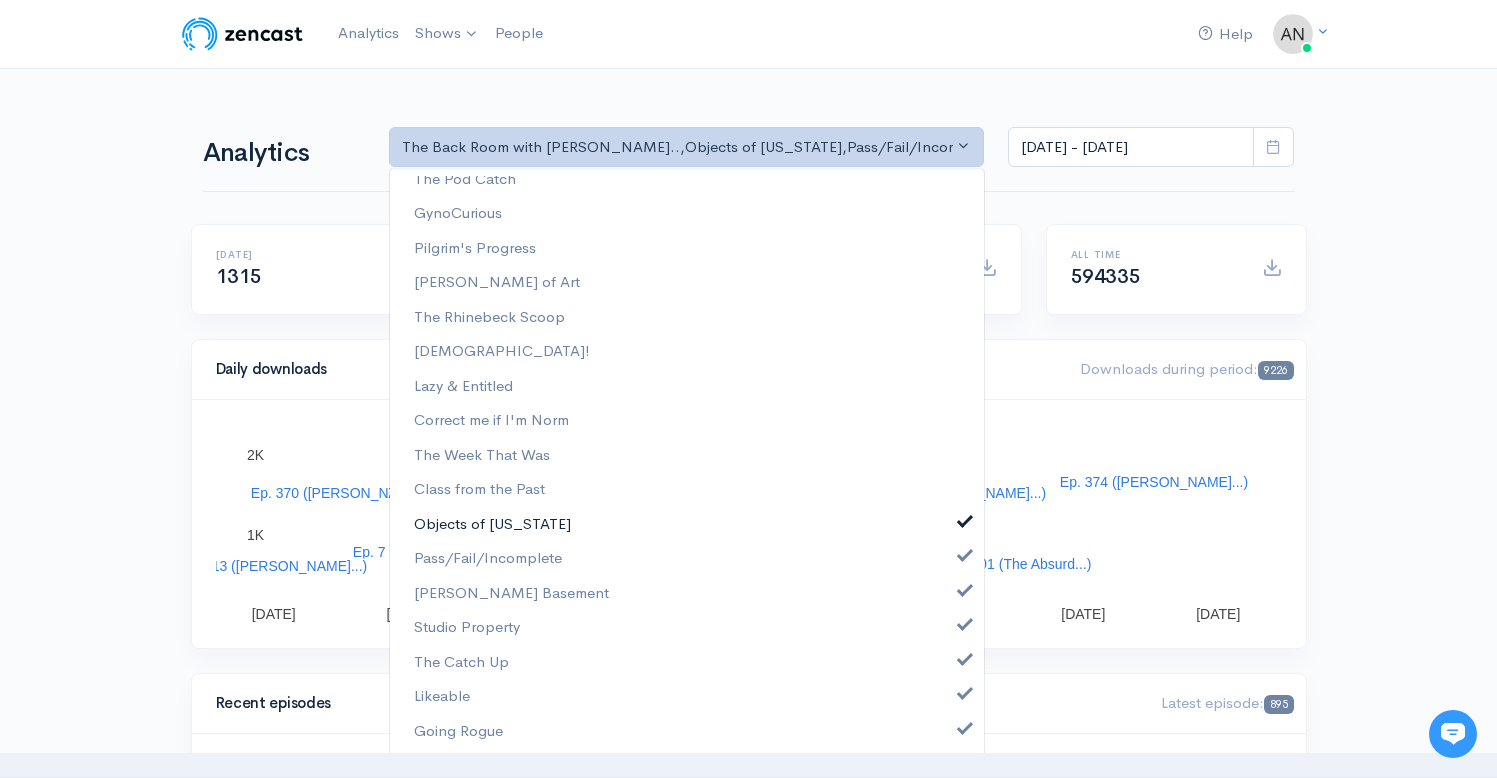 click on "Objects of [US_STATE]" at bounding box center (687, 524) 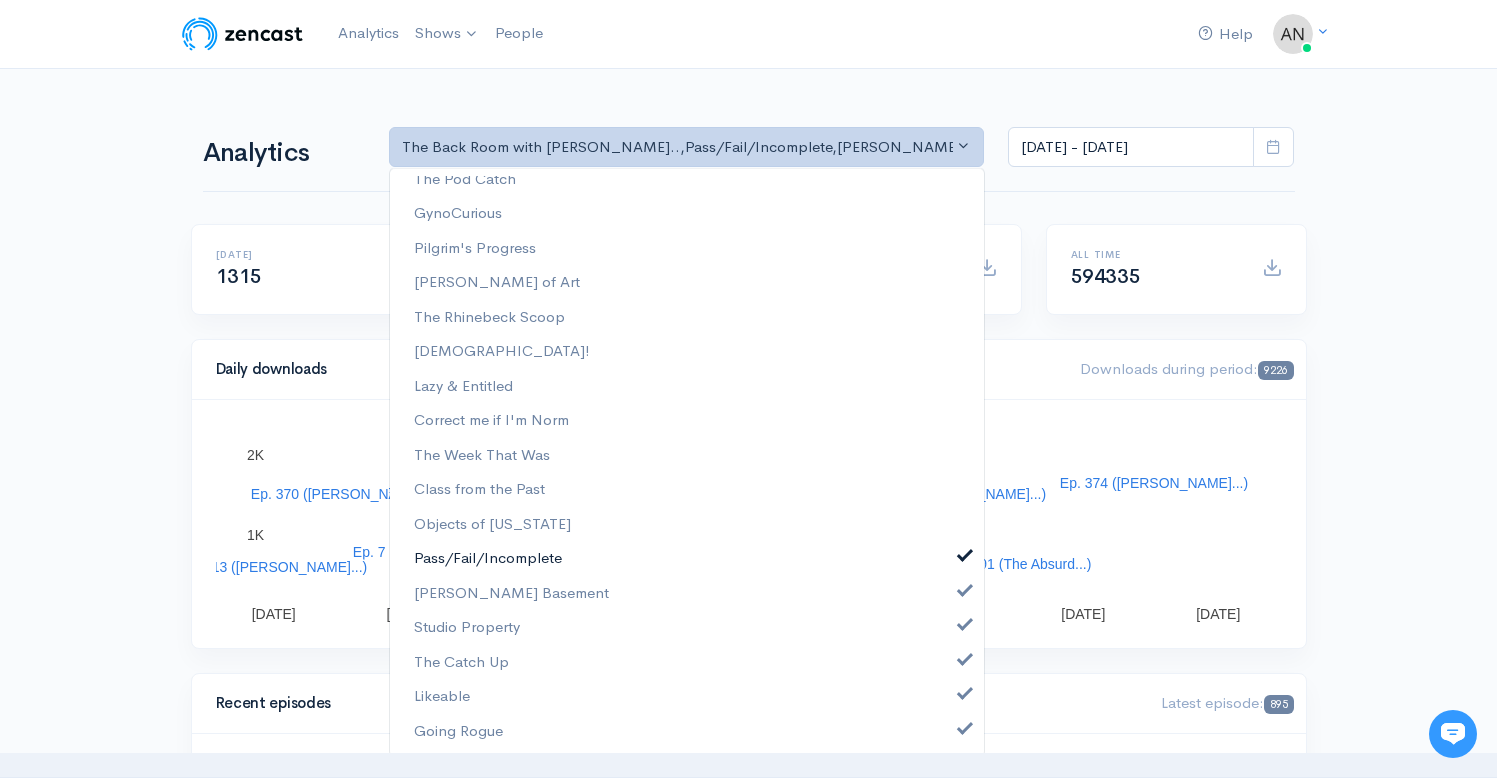 click at bounding box center (965, 553) 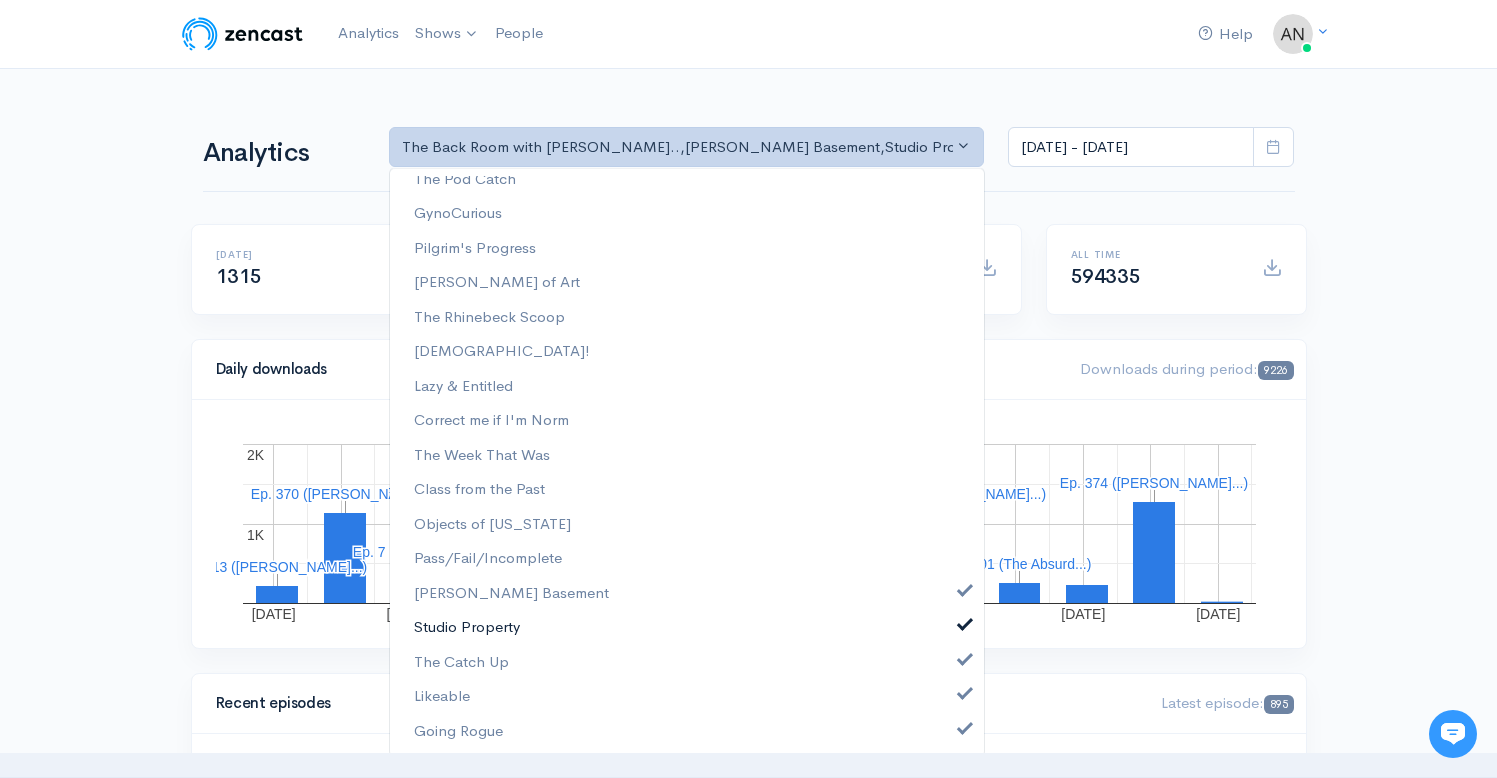 click on "Studio Property" at bounding box center [687, 627] 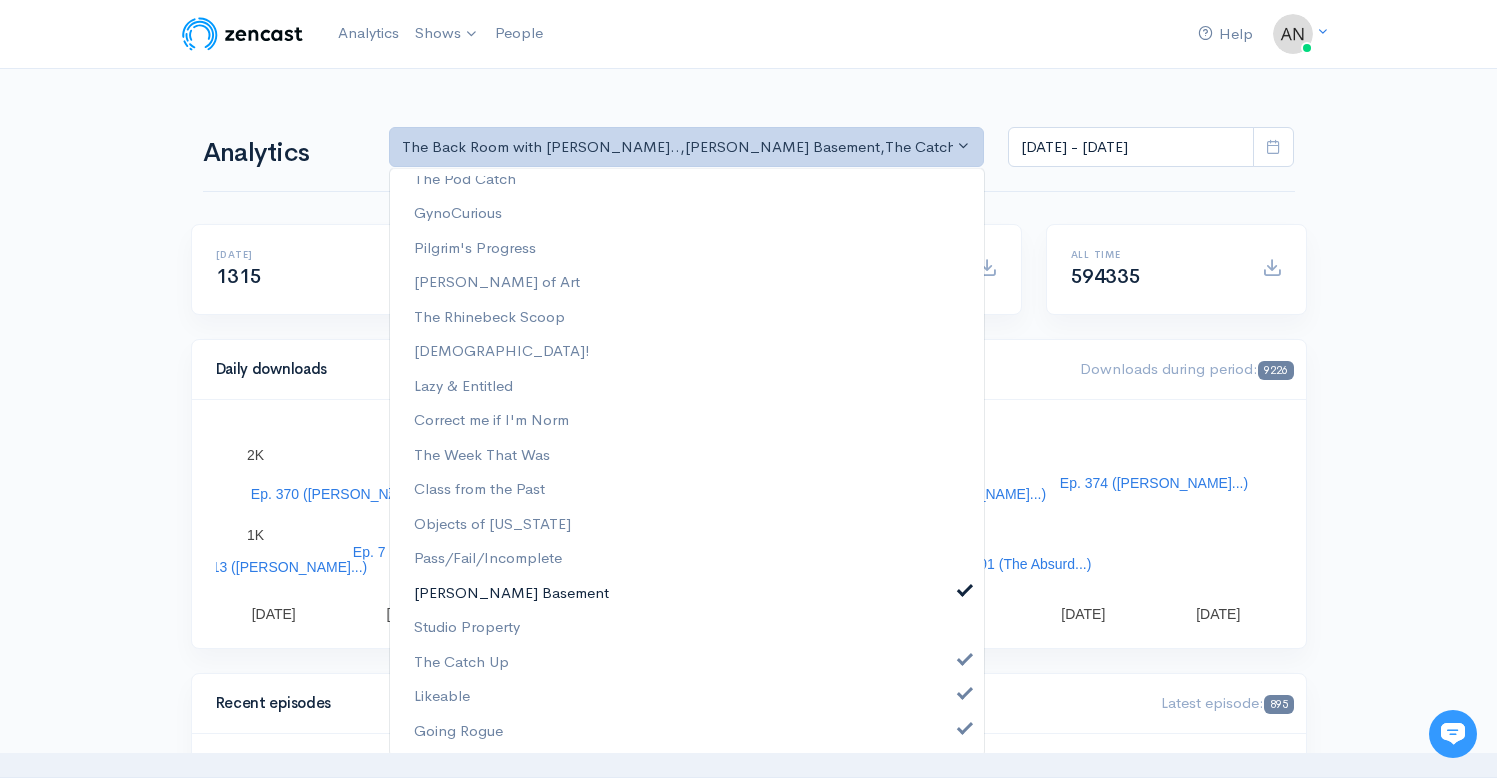 click at bounding box center (965, 588) 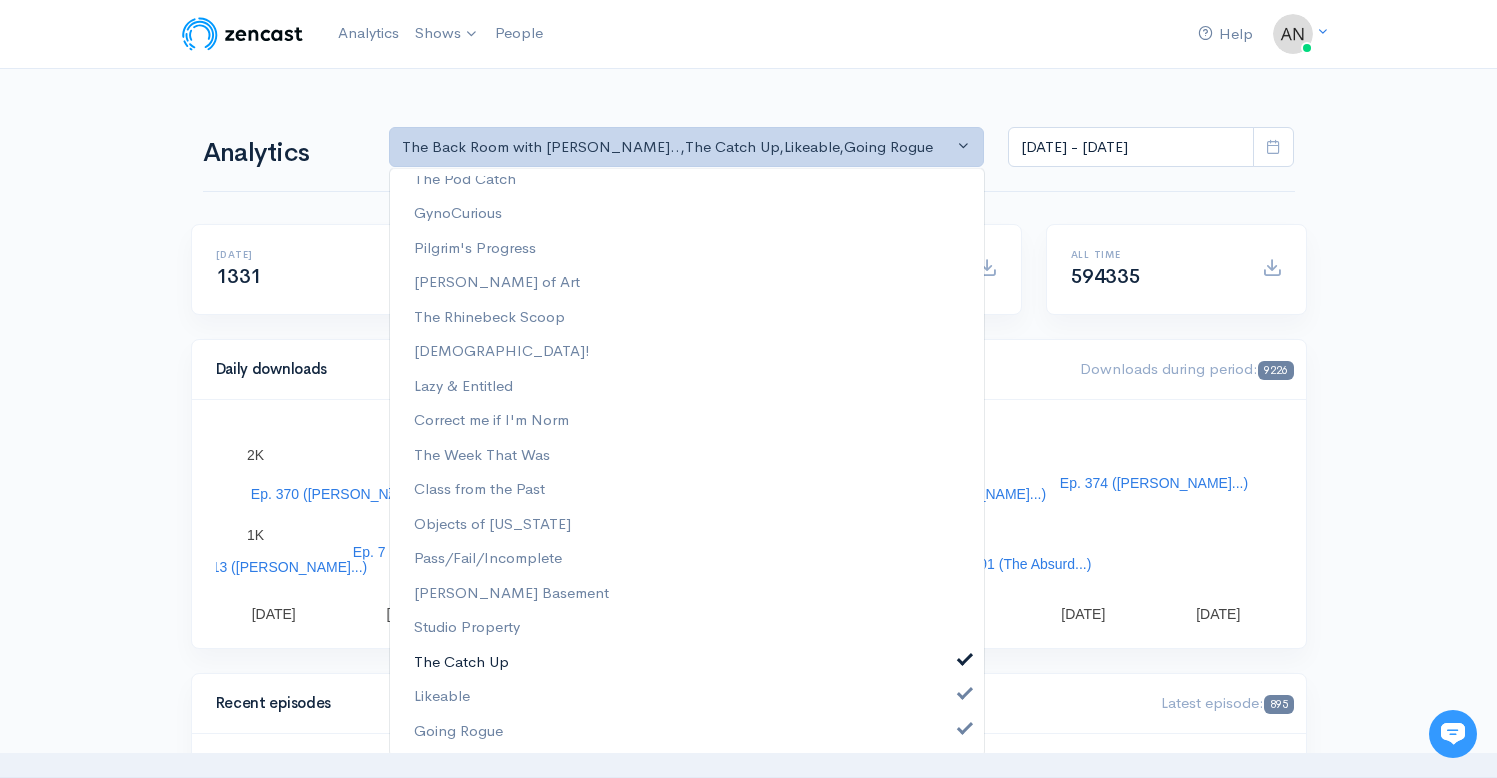 click at bounding box center [965, 657] 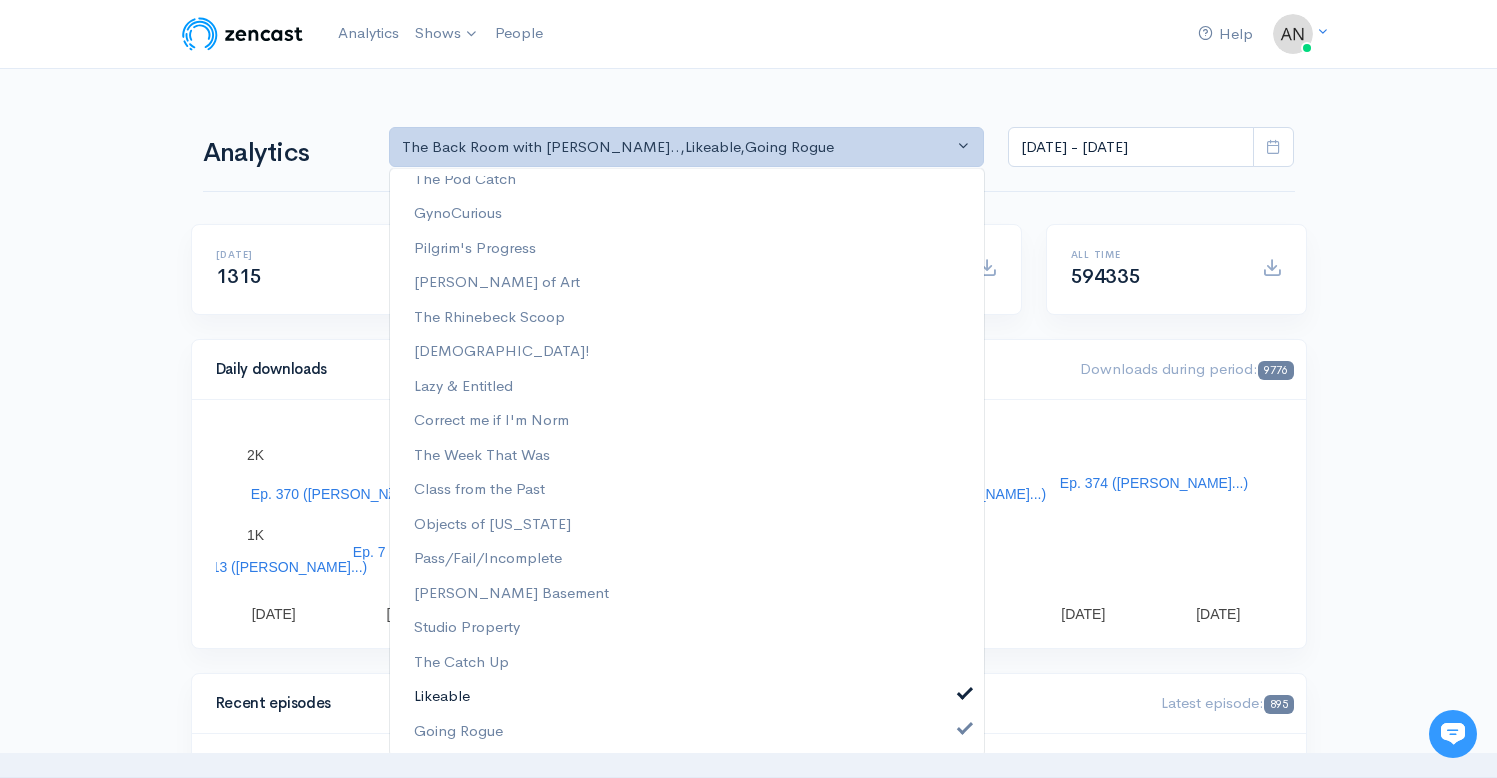 click at bounding box center (965, 691) 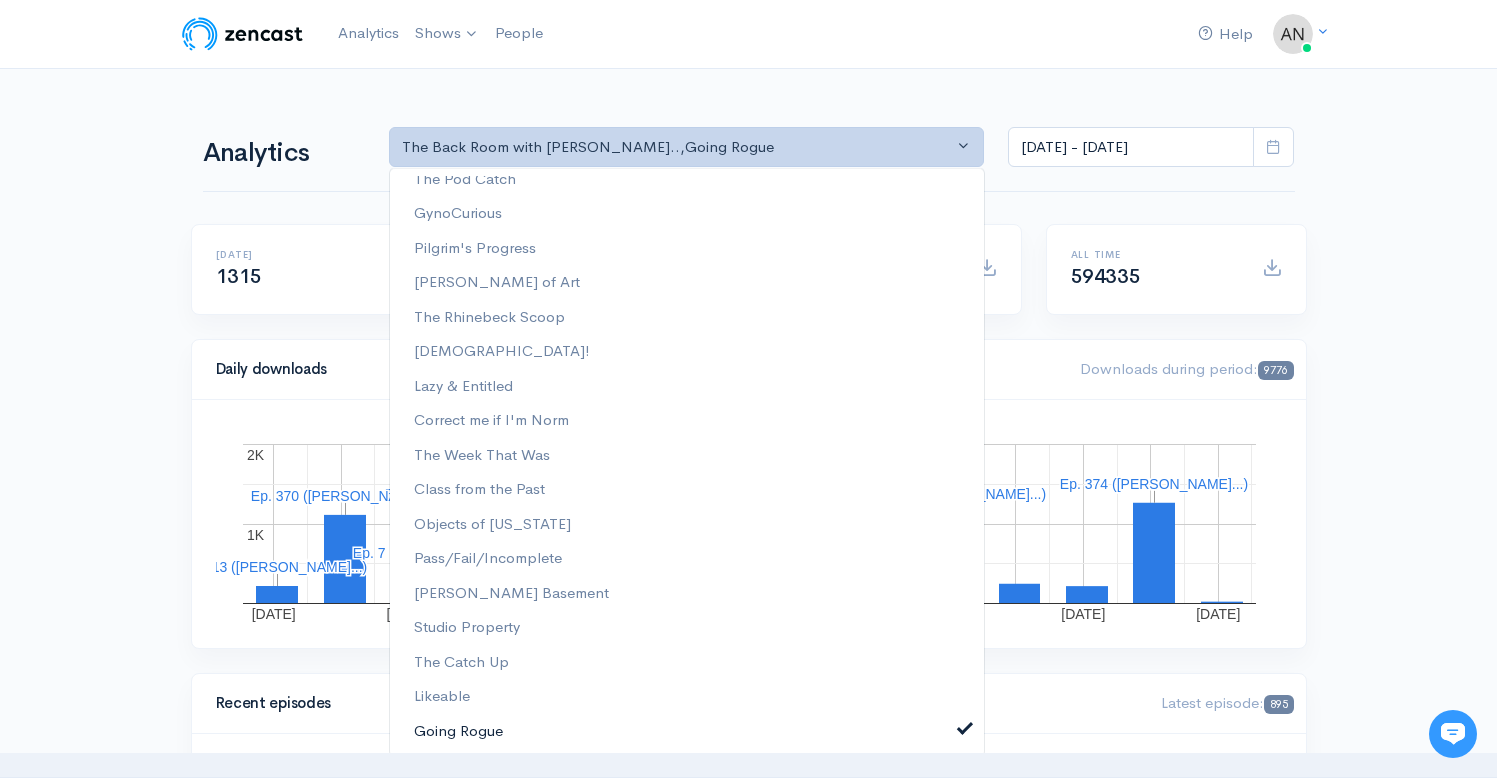 click on "Going Rogue" at bounding box center (687, 731) 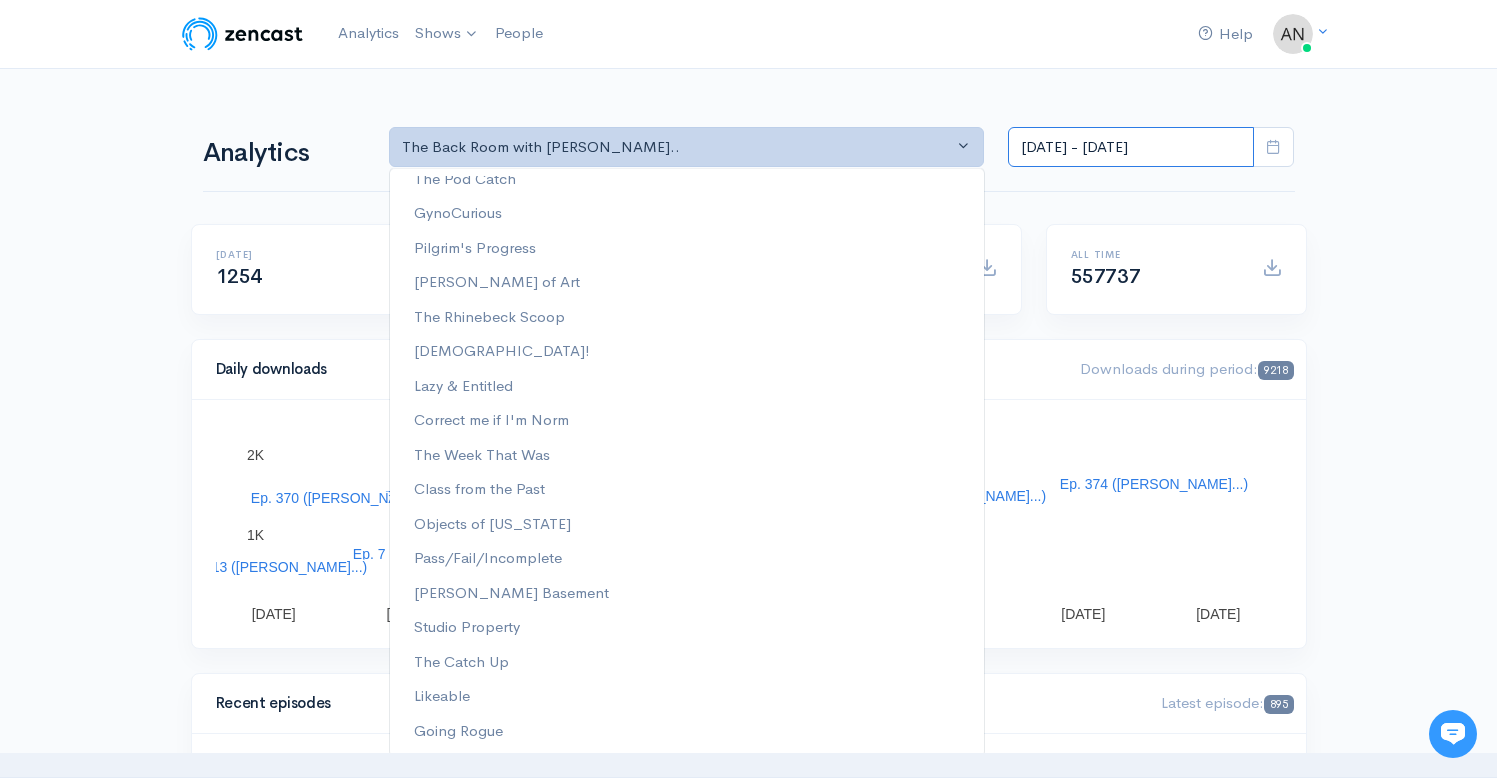 click on "[DATE] - [DATE]" at bounding box center (1131, 147) 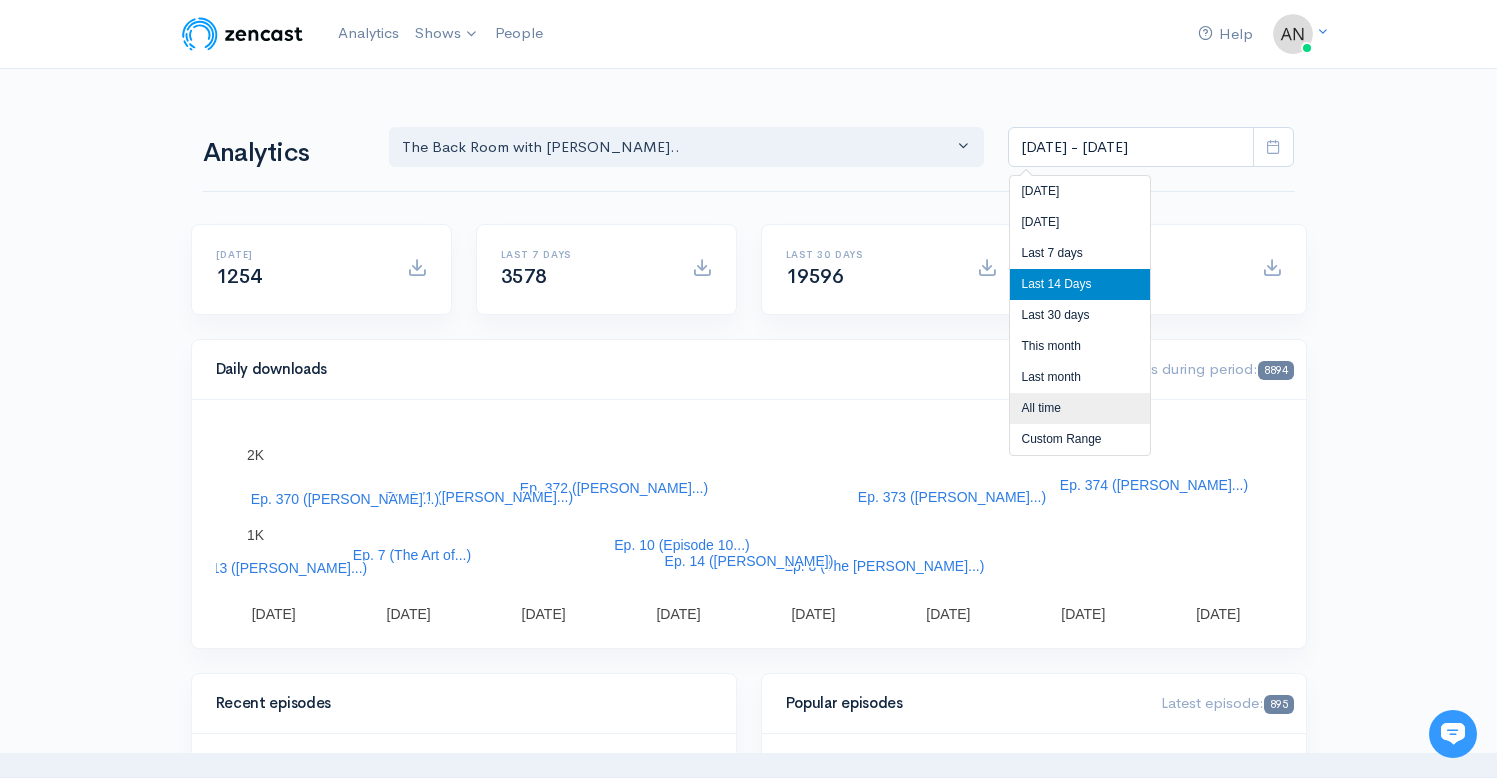 click on "All time" at bounding box center (1080, 408) 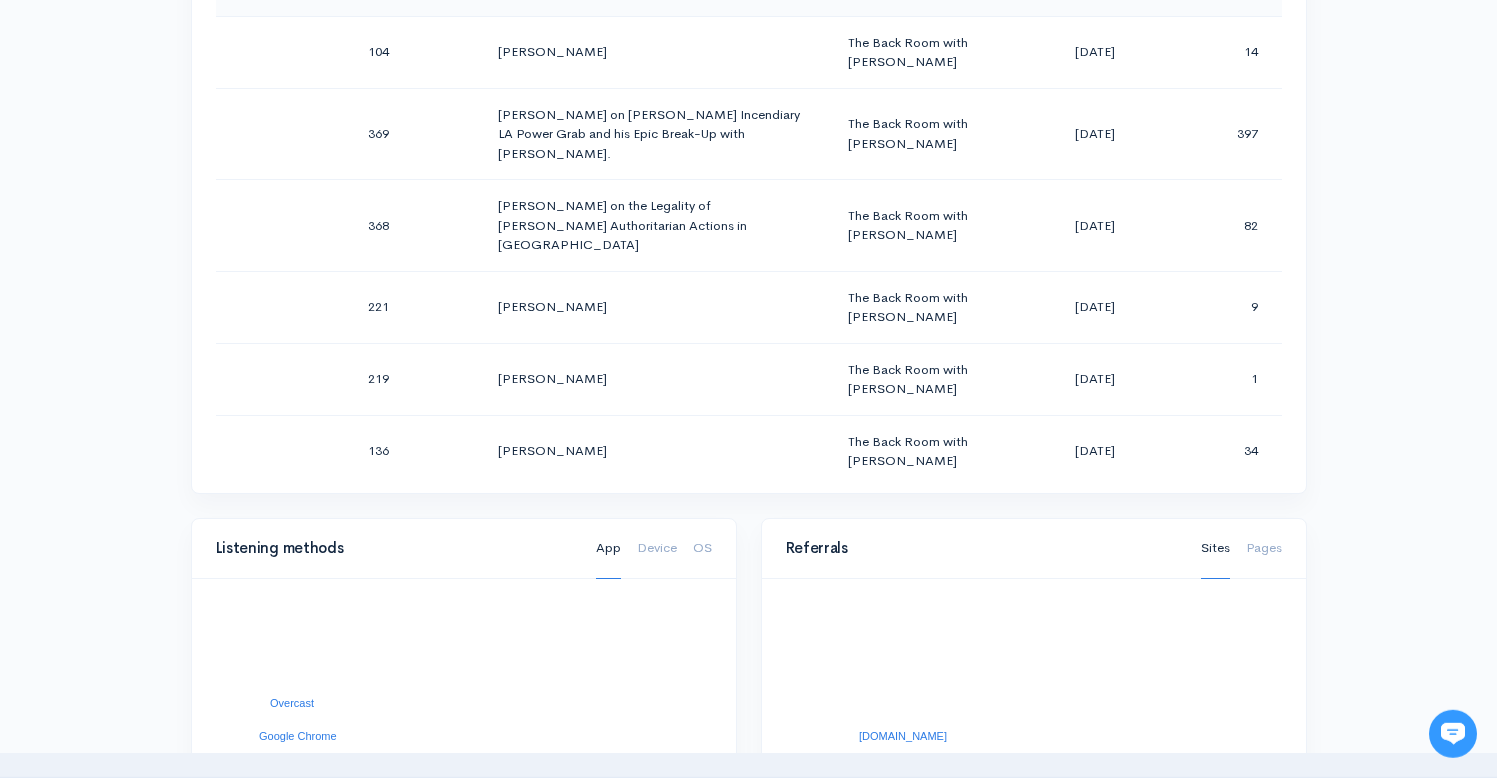 scroll, scrollTop: 1130, scrollLeft: 0, axis: vertical 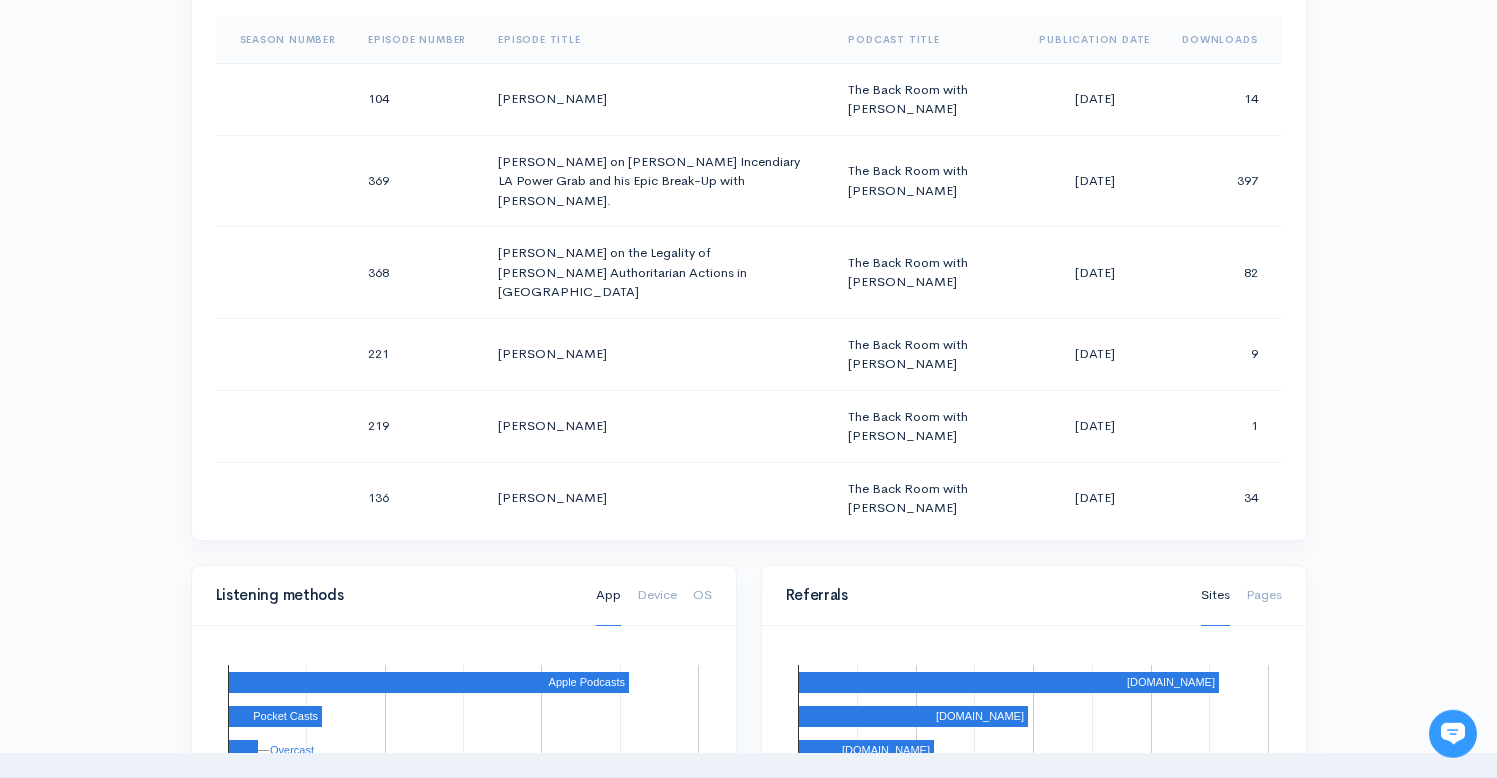 click on "Help
Notifications
View all
Your profile   Team settings     Radio Free Rhinecliff   Current     Logout
Analytics
Shows
The Back Room with [PERSON_NAME]
The Catch Up
The Rhinebeck Scoop
Correct me if I'm Norm
The Week That Was
Going Rogue
GynoCurious
Likeable
[PERSON_NAME] of Art
Drinking on the Edge
Lazy & Entitled
[PERSON_NAME] Basement" at bounding box center (748, 341) 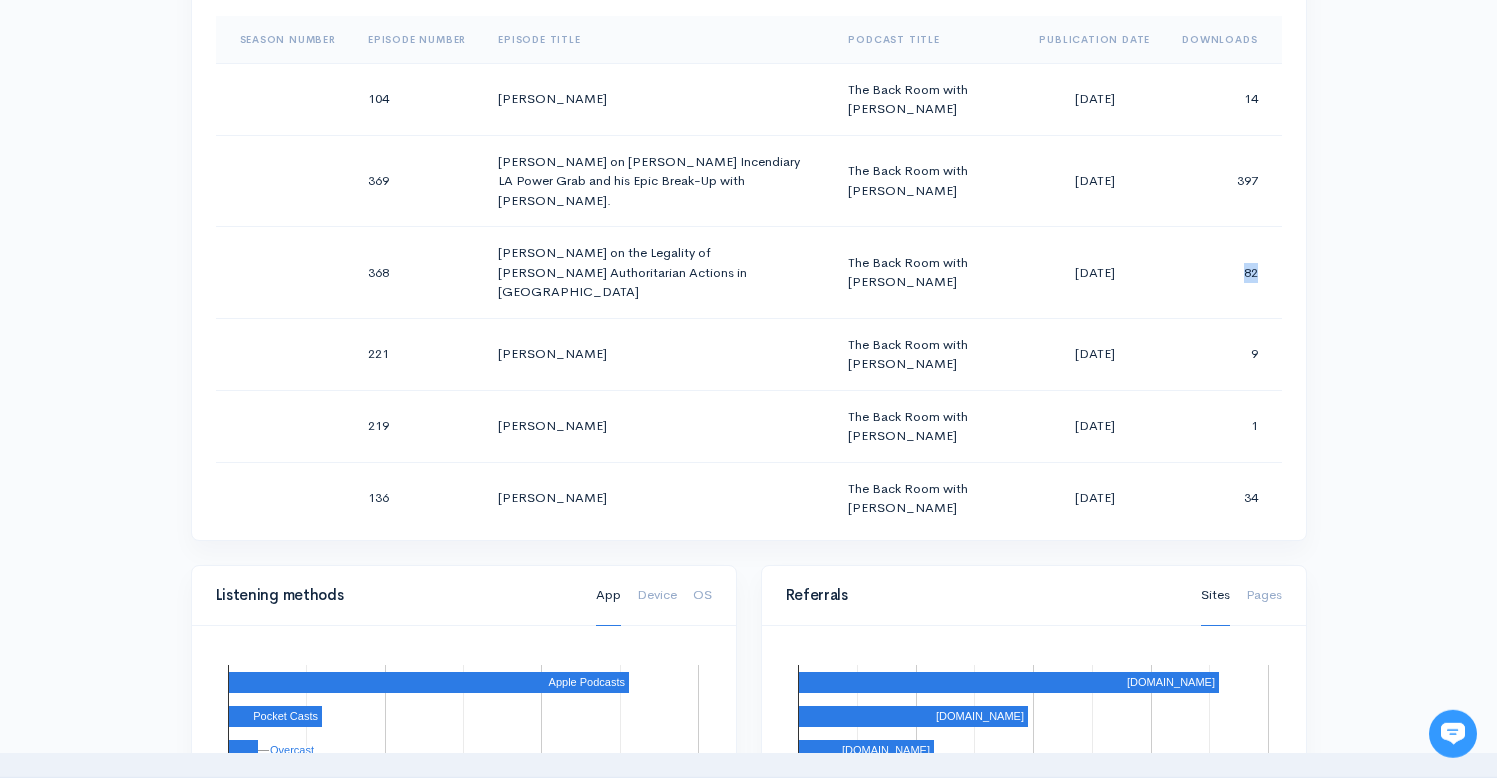 click on "Help
Notifications
View all
Your profile   Team settings     Radio Free Rhinecliff   Current     Logout
Analytics
Shows
The Back Room with [PERSON_NAME]
The Catch Up
The Rhinebeck Scoop
Correct me if I'm Norm
The Week That Was
Going Rogue
GynoCurious
Likeable
[PERSON_NAME] of Art
Drinking on the Edge
Lazy & Entitled
[PERSON_NAME] Basement" at bounding box center [748, 341] 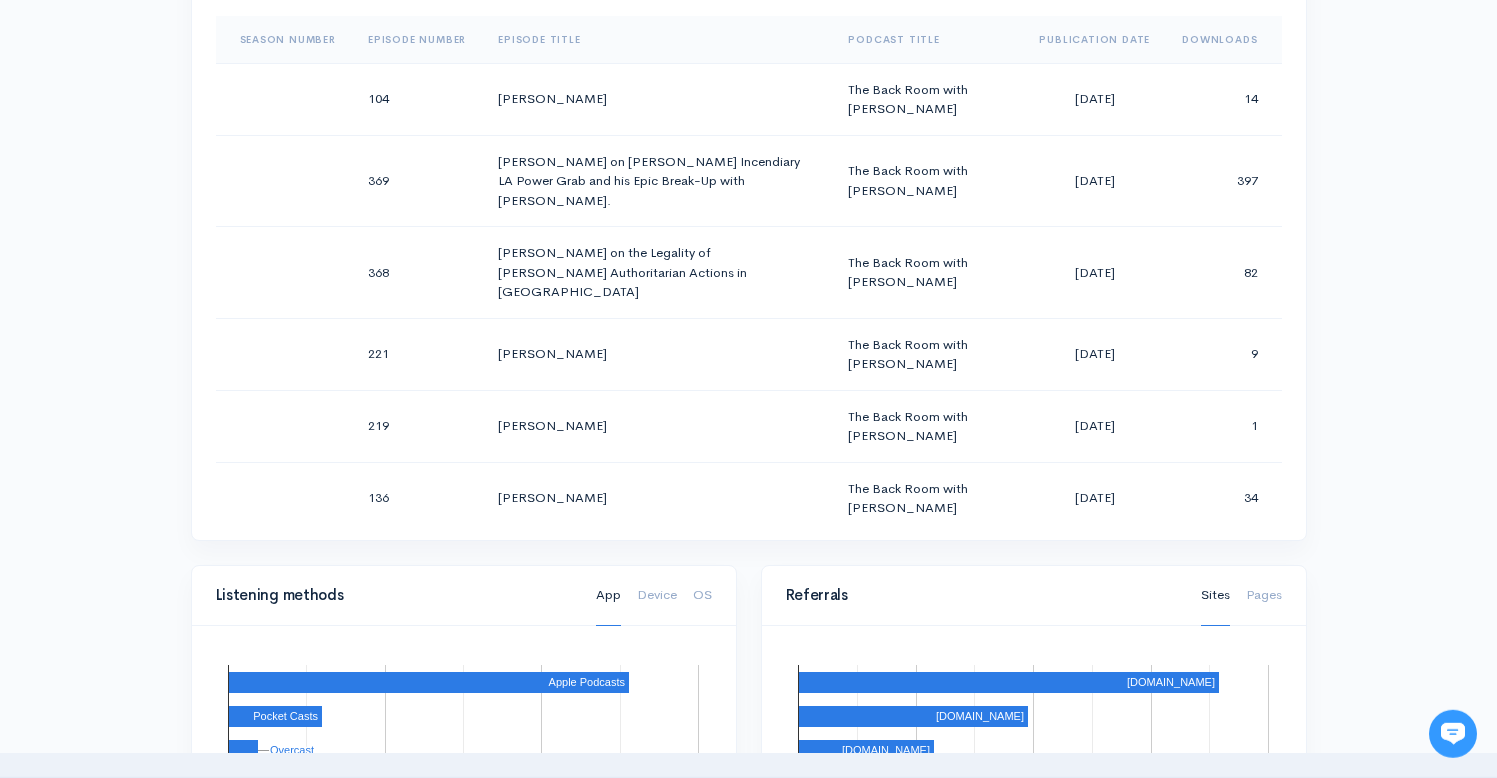 drag, startPoint x: 1353, startPoint y: 250, endPoint x: 1320, endPoint y: 250, distance: 33 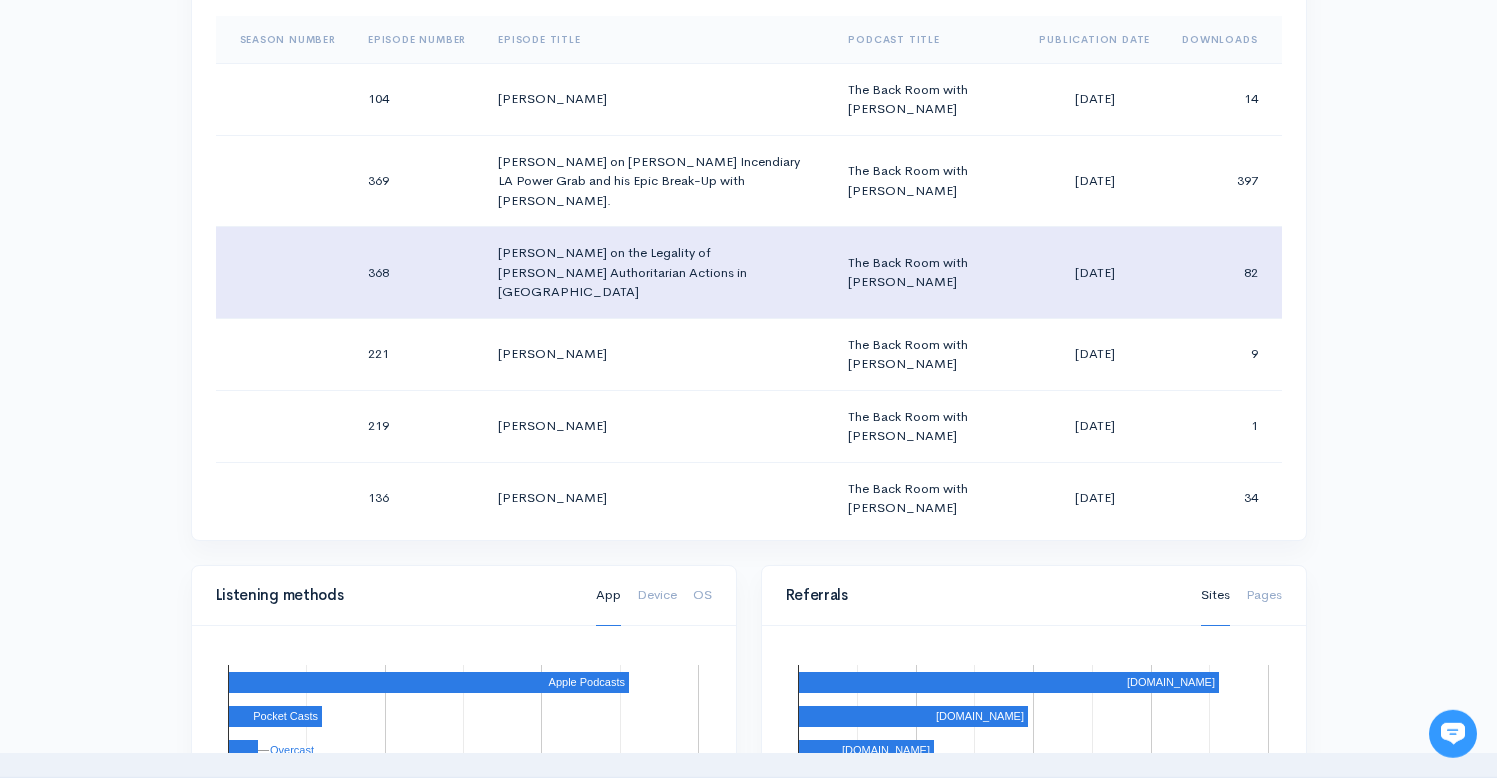 click on "82" at bounding box center [1223, 273] 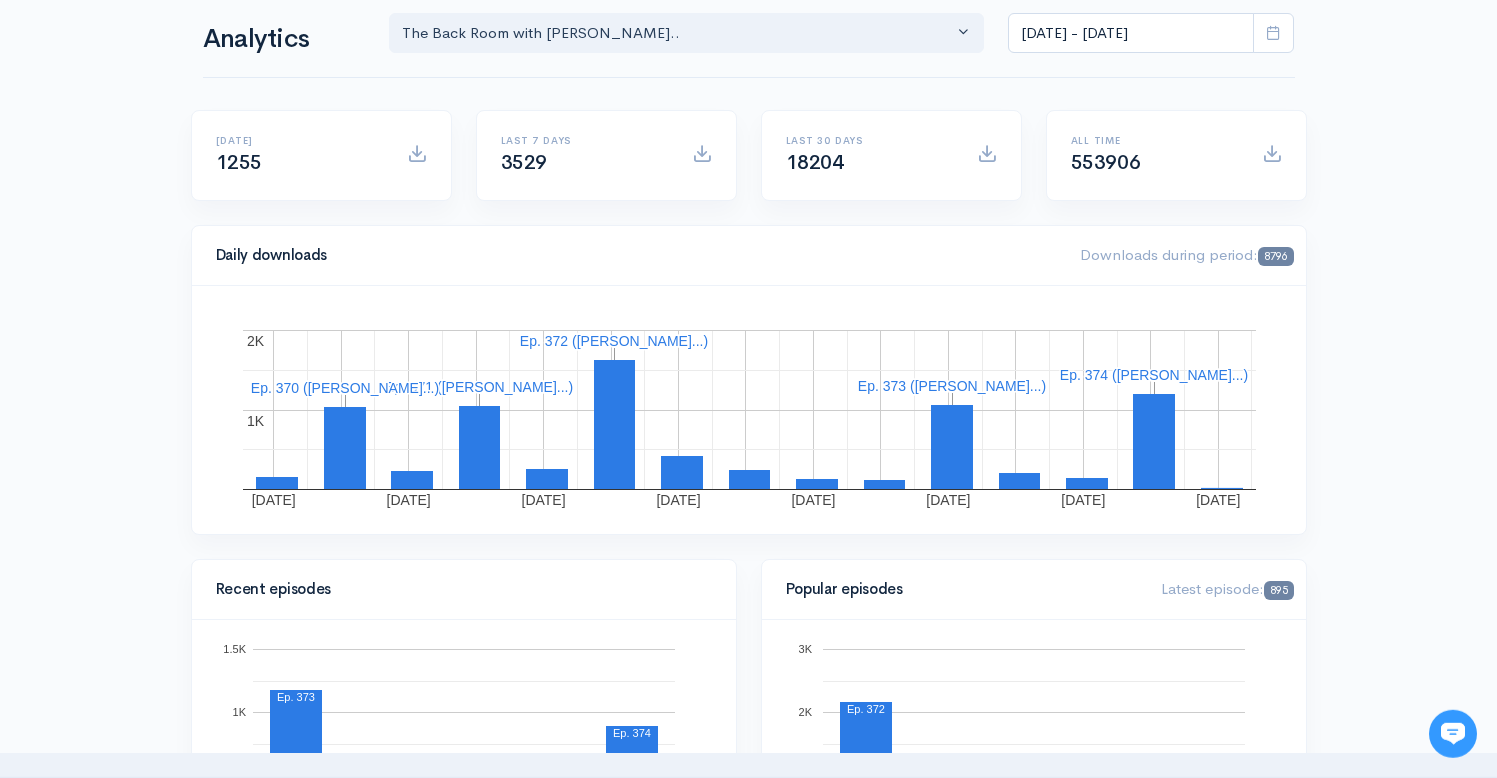 scroll, scrollTop: 0, scrollLeft: 0, axis: both 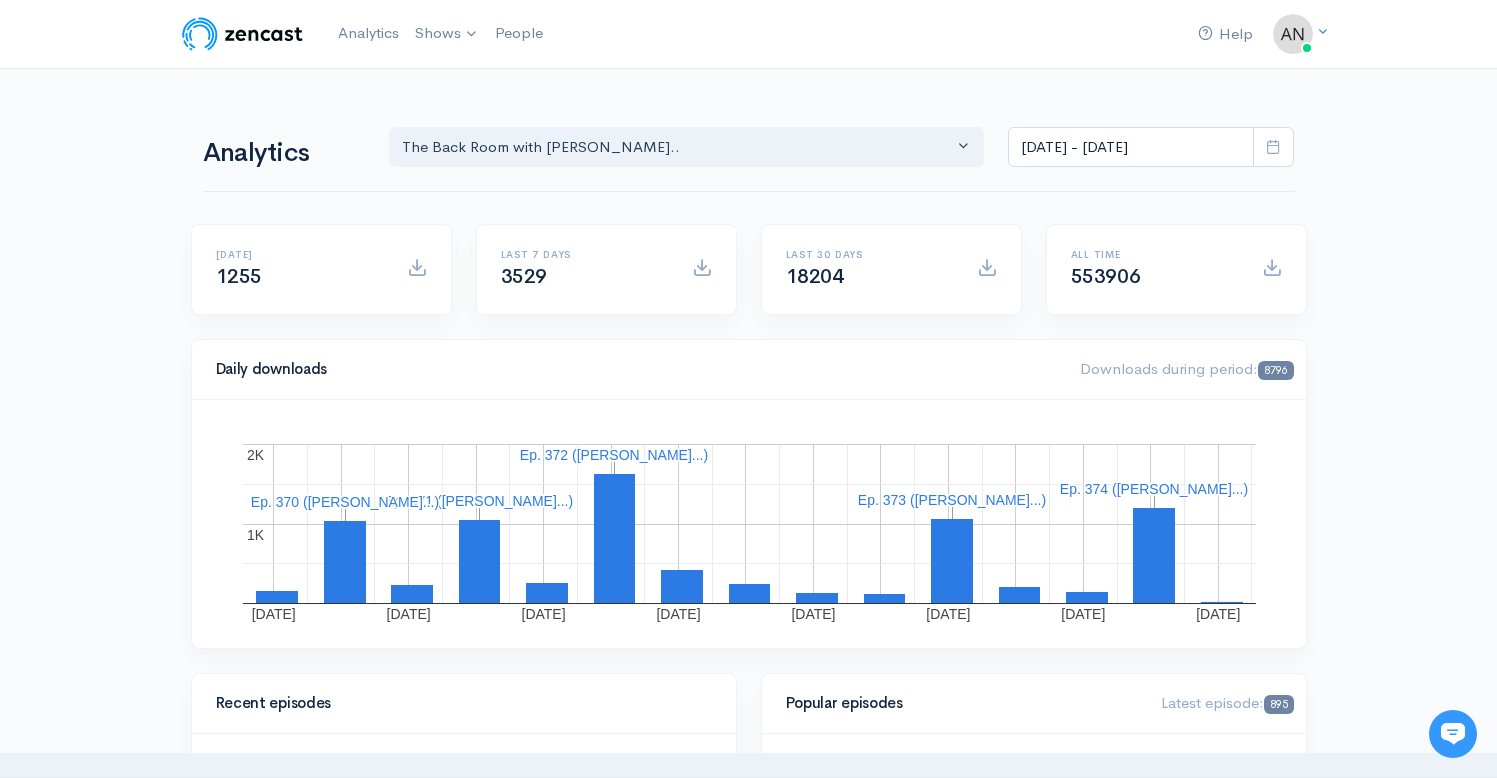 click on "Help
Notifications
View all
Your profile   Team settings     Radio Free Rhinecliff   Current     Logout
Analytics
Shows
The Back Room with [PERSON_NAME]
The Catch Up
The Rhinebeck Scoop
Correct me if I'm Norm
The Week That Was
Going Rogue
GynoCurious
Likeable
[PERSON_NAME] of Art
Drinking on the Edge
Lazy & Entitled
[PERSON_NAME] Basement" at bounding box center [748, 1417] 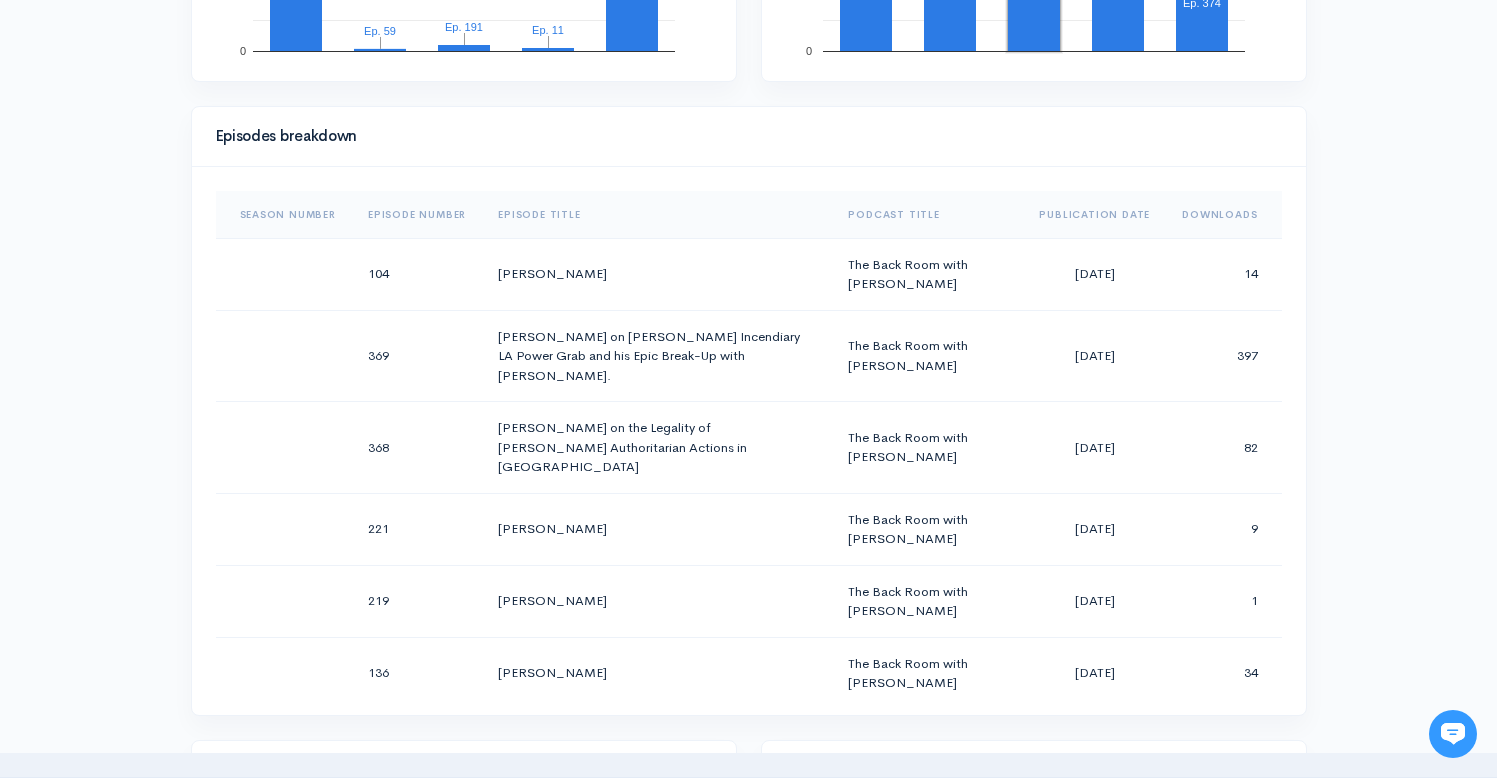 scroll, scrollTop: 959, scrollLeft: 0, axis: vertical 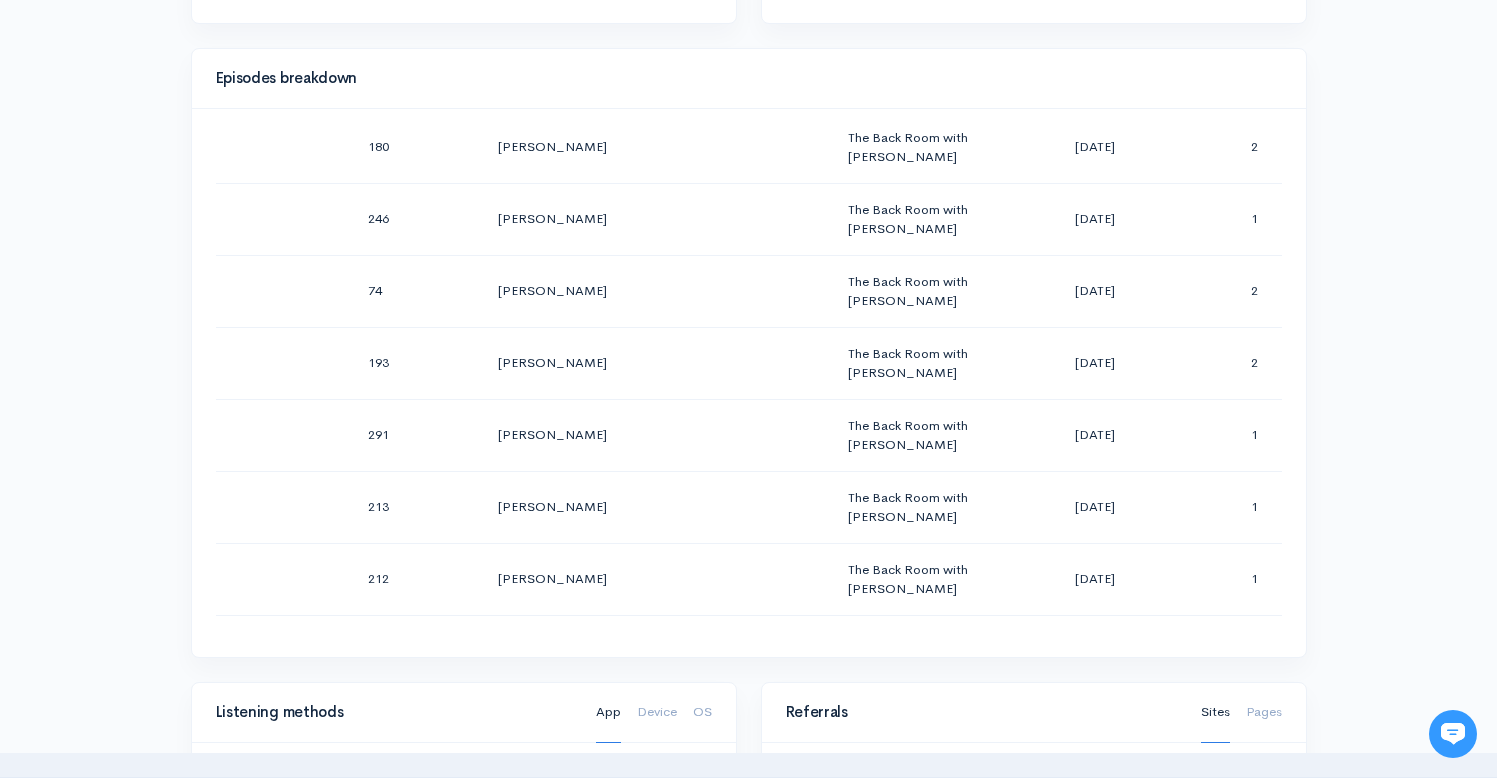 click on "Help
Notifications
View all
Your profile   Team settings     Radio Free Rhinecliff   Current     Logout
Analytics
Shows
The Back Room with [PERSON_NAME]
The Catch Up
The Rhinebeck Scoop
Correct me if I'm Norm
The Week That Was
Going Rogue
GynoCurious
Likeable
[PERSON_NAME] of Art
Drinking on the Edge
Lazy & Entitled
[PERSON_NAME] Basement" at bounding box center (748, 458) 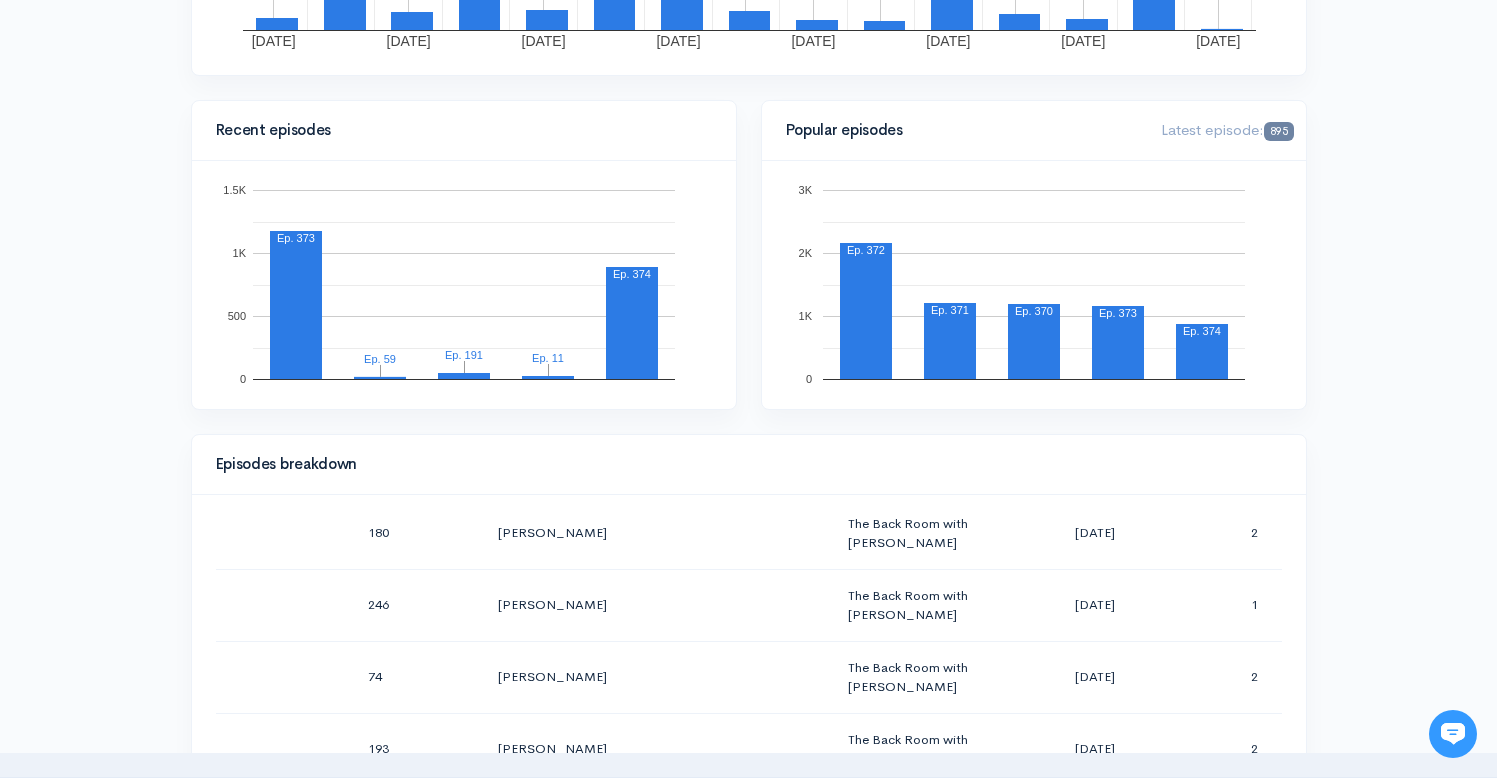 scroll, scrollTop: 0, scrollLeft: 0, axis: both 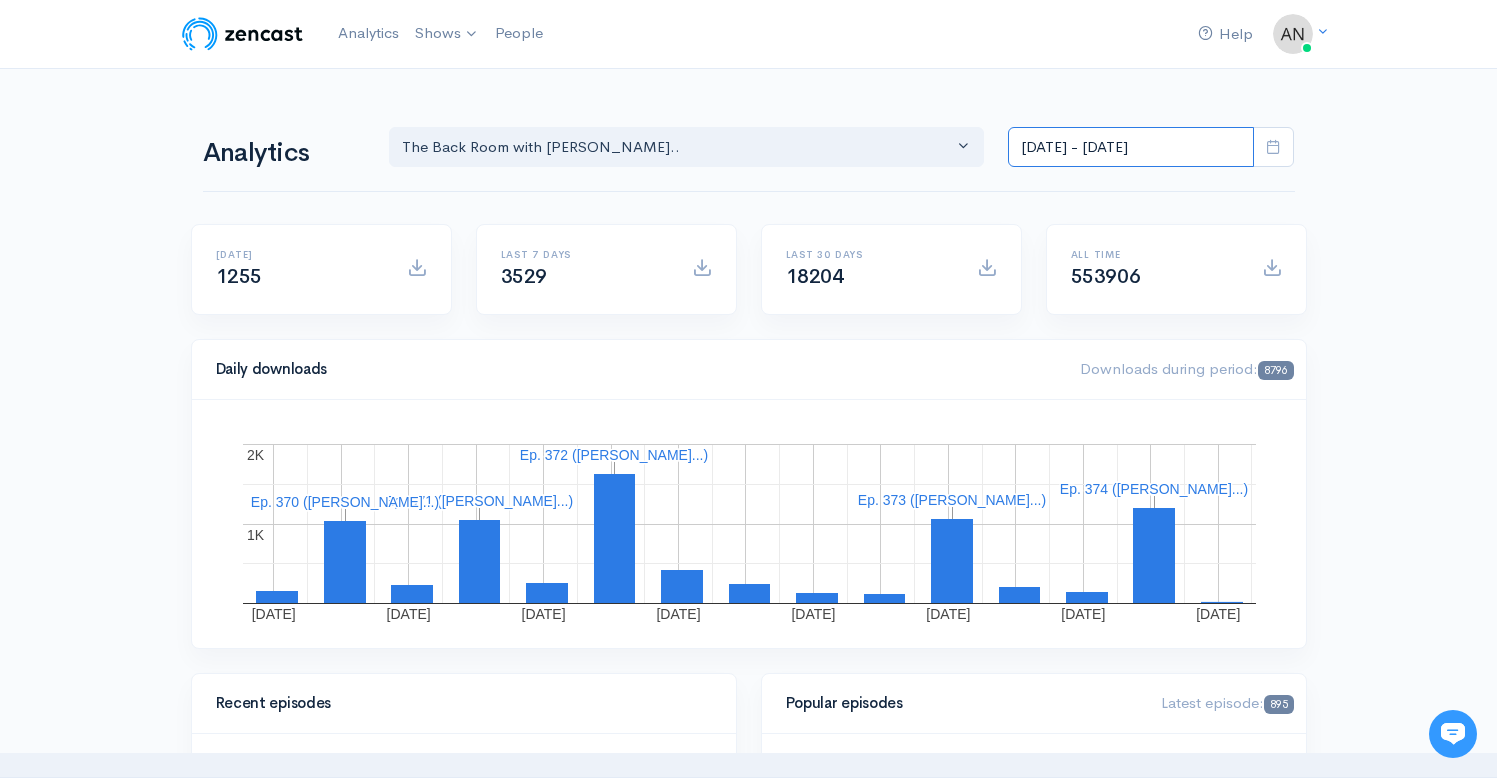 click on "[DATE] - [DATE]" at bounding box center (1131, 147) 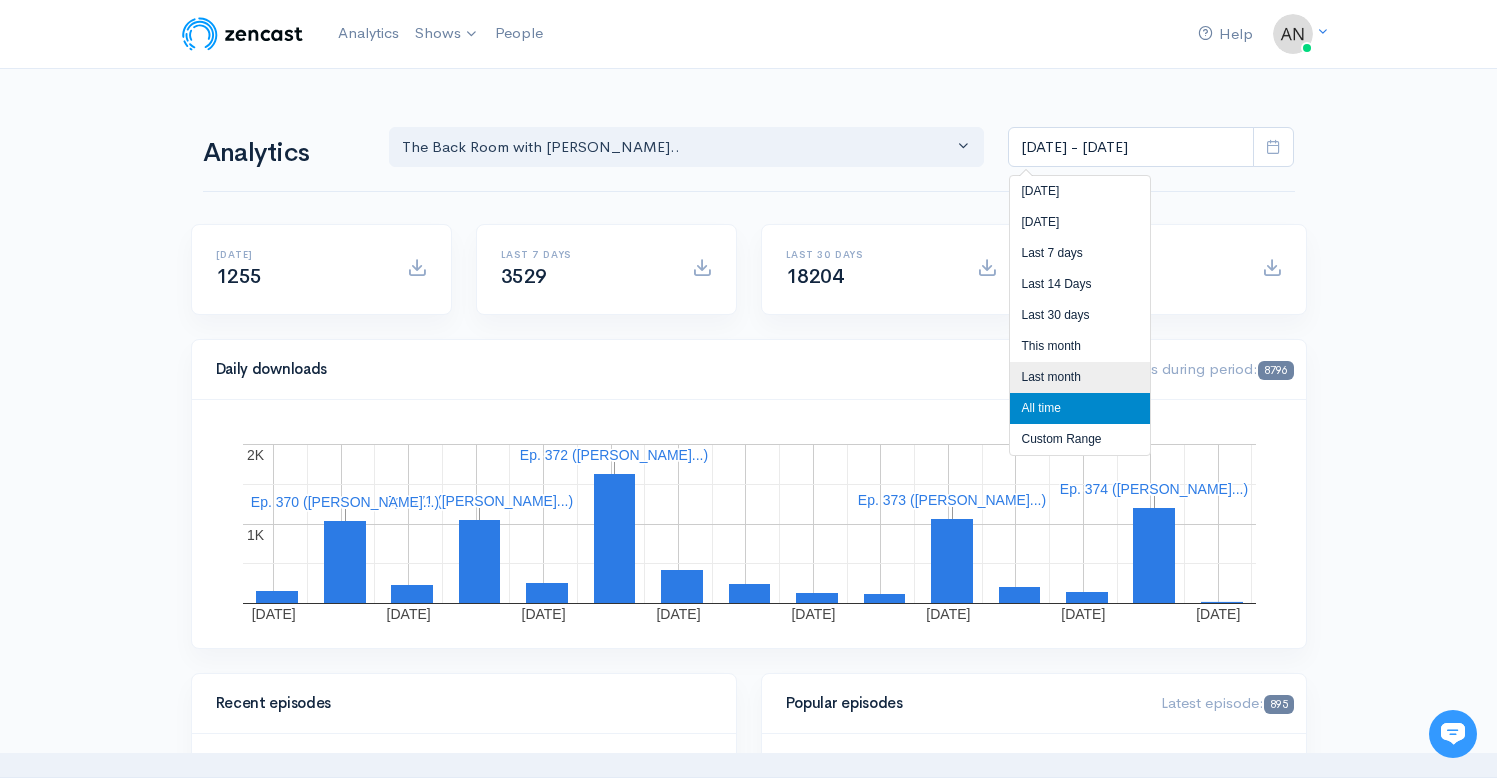 click on "Last month" at bounding box center (1080, 377) 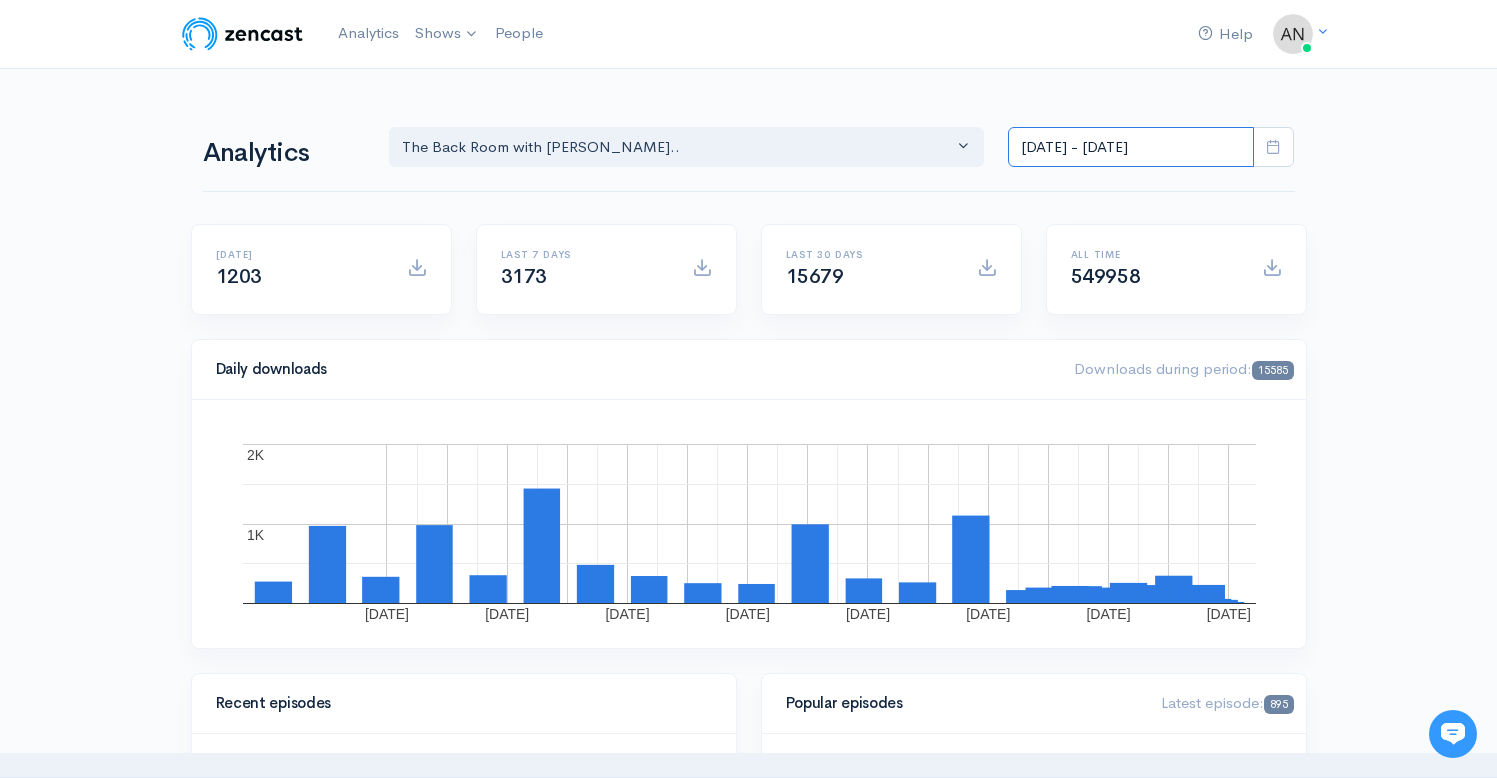 scroll, scrollTop: 0, scrollLeft: 0, axis: both 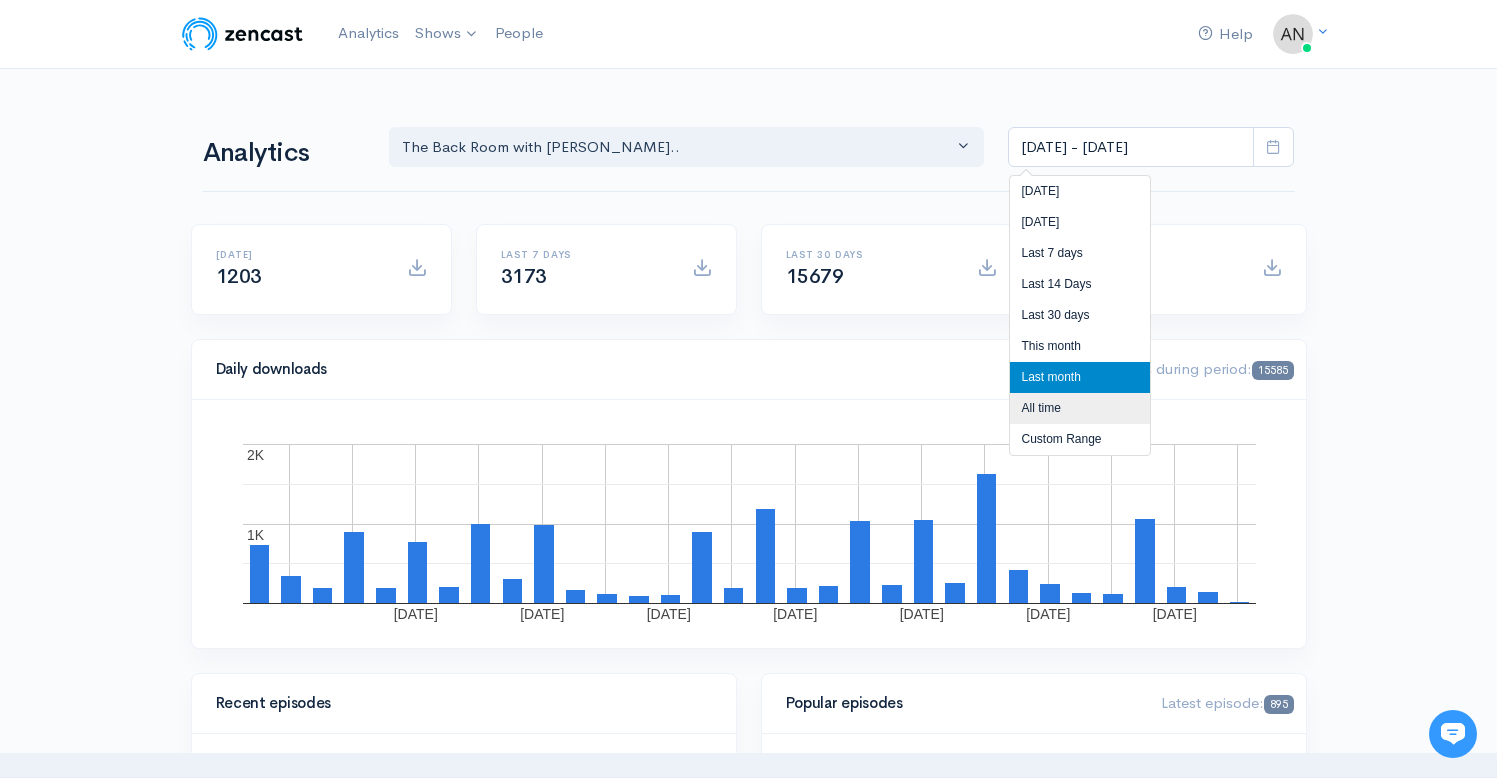 click on "All time" at bounding box center [1080, 408] 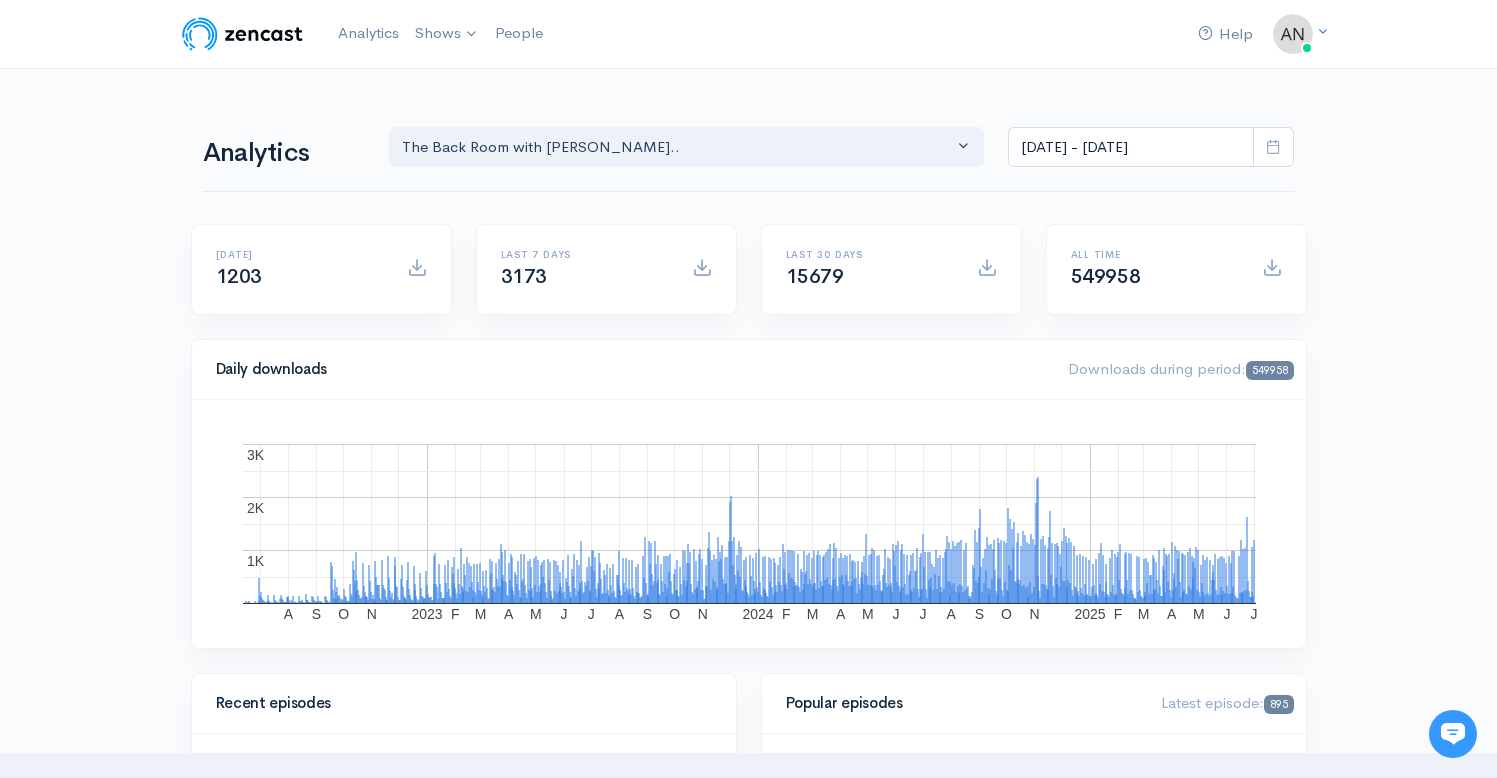 click on "Help
Notifications
View all
Your profile   Team settings     Radio Free Rhinecliff   Current     Logout
Analytics
Shows
The Back Room with [PERSON_NAME]
The Catch Up
The Rhinebeck Scoop
Correct me if I'm Norm
The Week That Was
Going Rogue
GynoCurious
Likeable
[PERSON_NAME] of Art
Drinking on the Edge
Lazy & Entitled
[PERSON_NAME] Basement" at bounding box center (748, 1417) 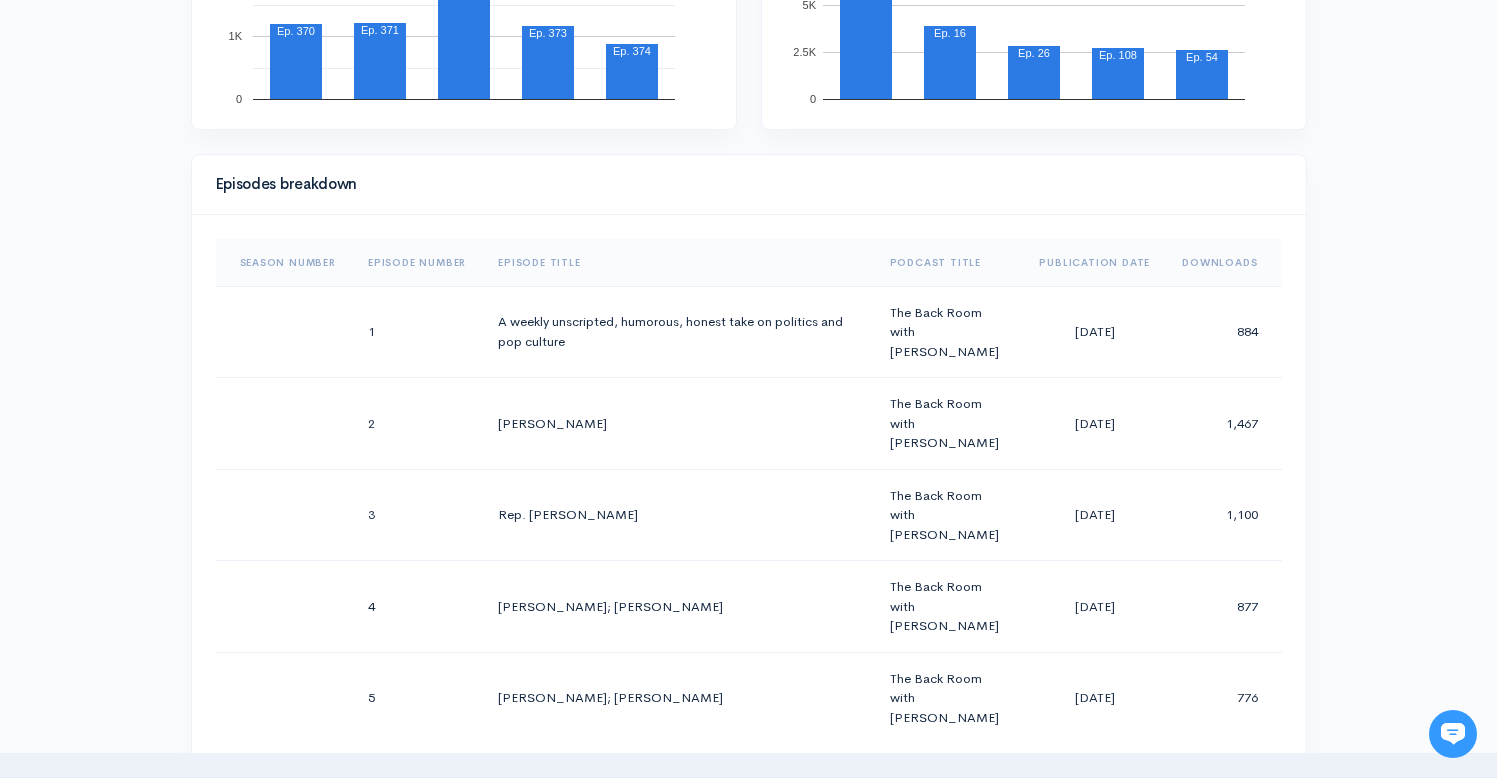 scroll, scrollTop: 998, scrollLeft: 0, axis: vertical 